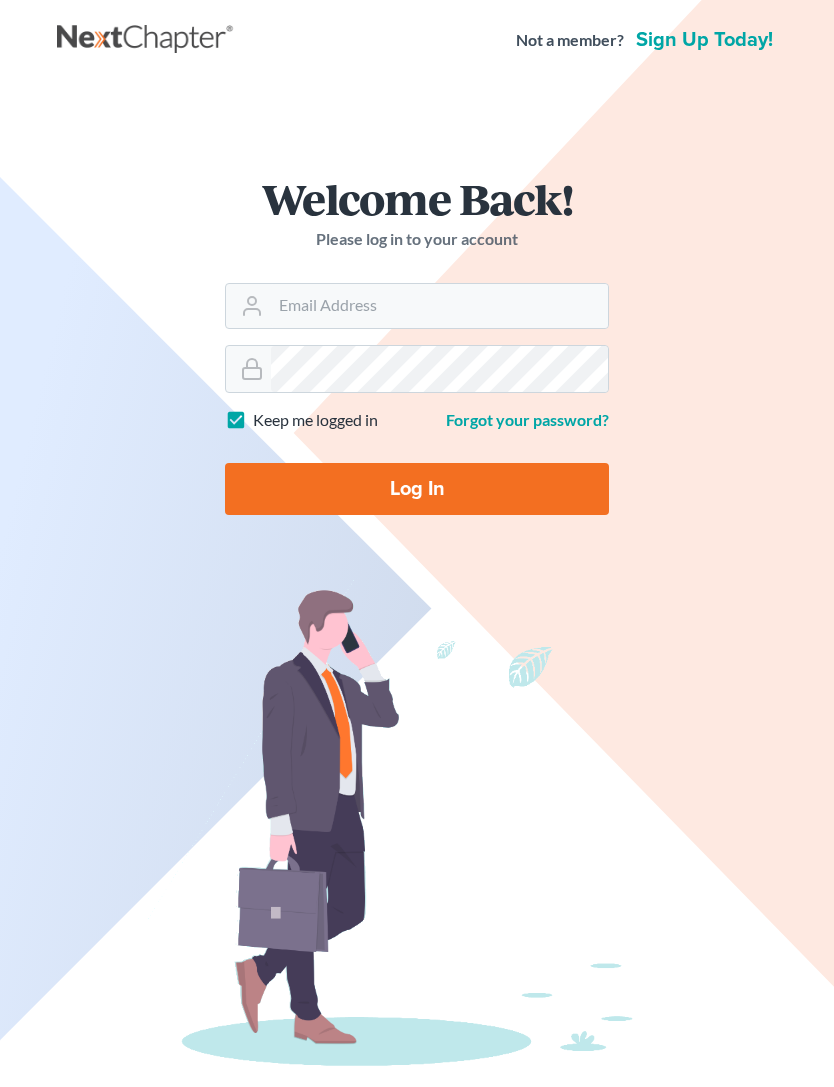 scroll, scrollTop: 0, scrollLeft: 0, axis: both 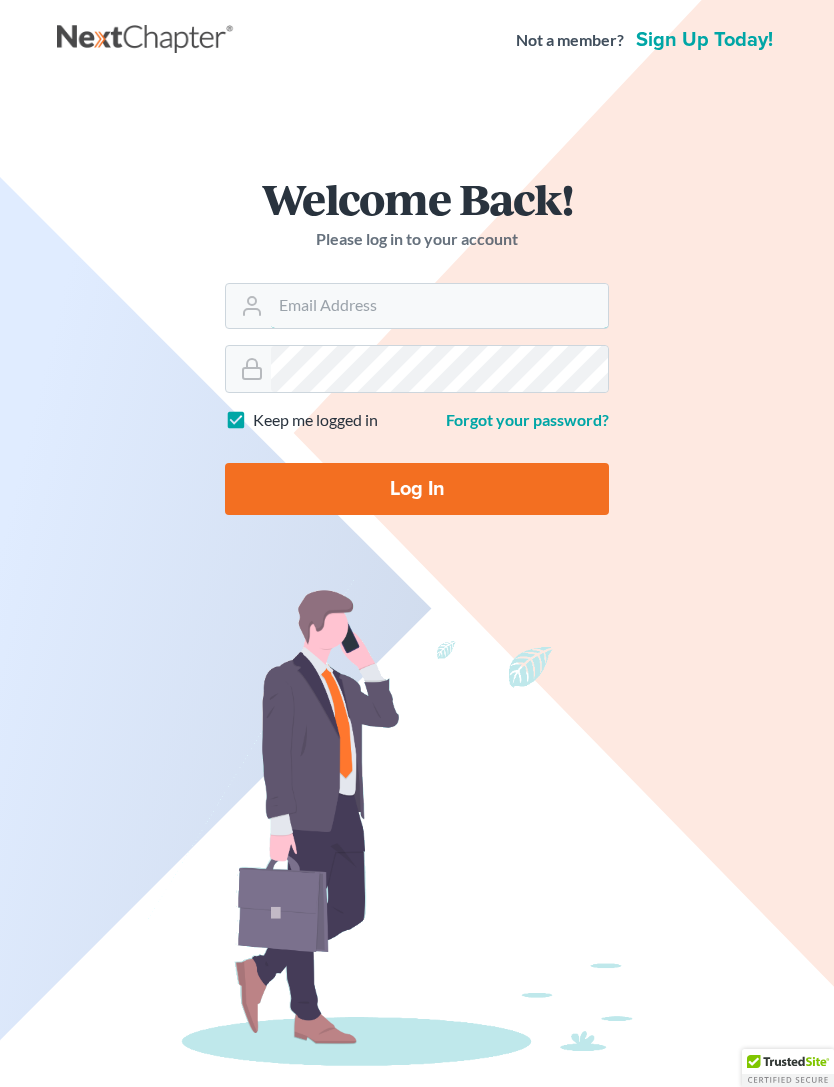 type on "[EMAIL]" 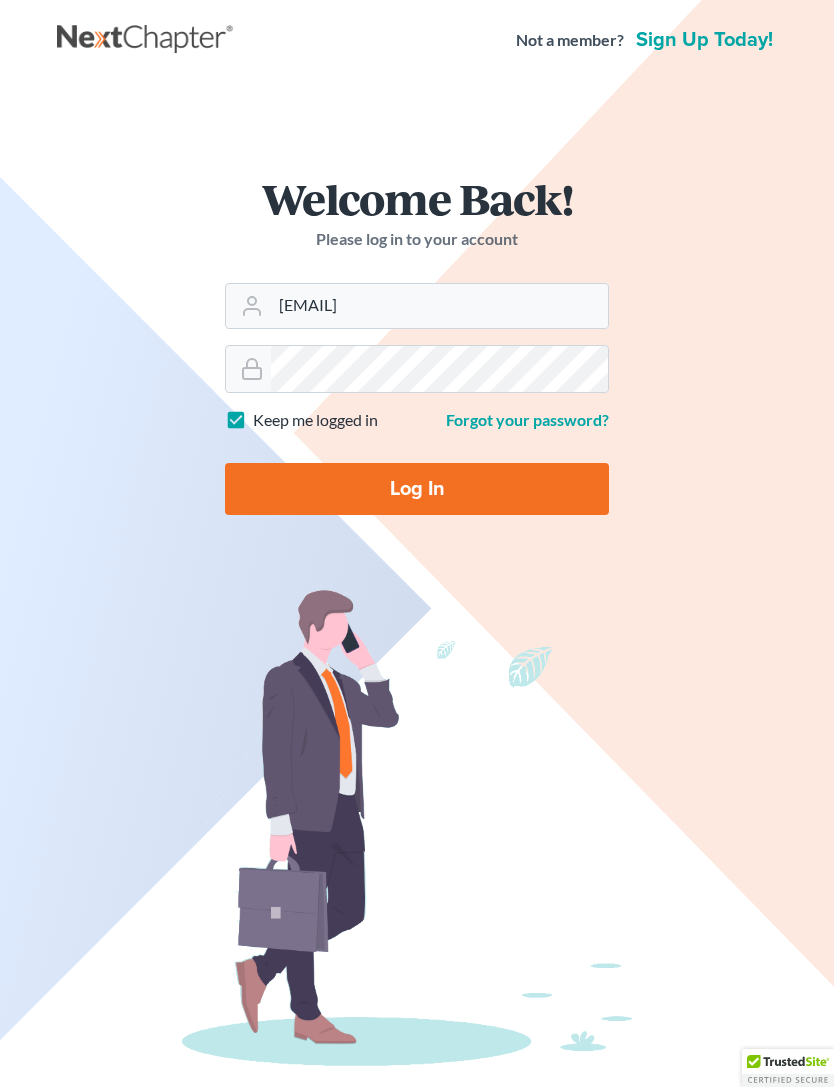 click on "Log In" at bounding box center (417, 489) 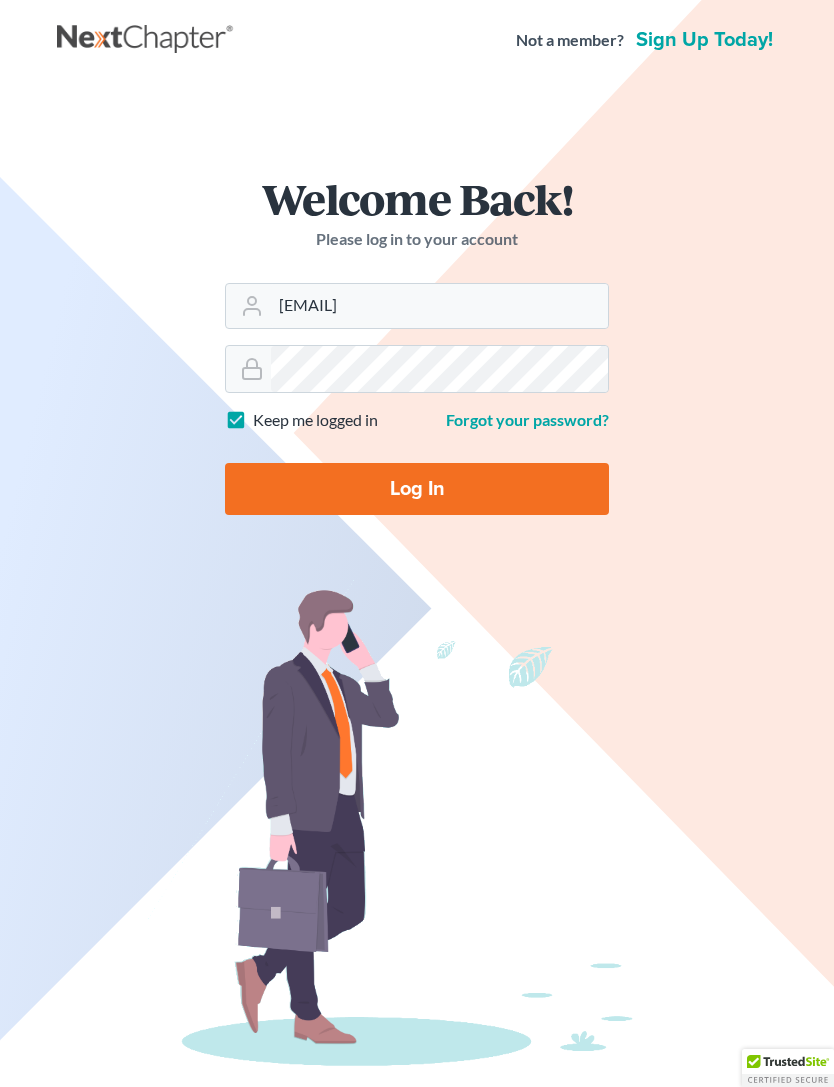 type on "Thinking..." 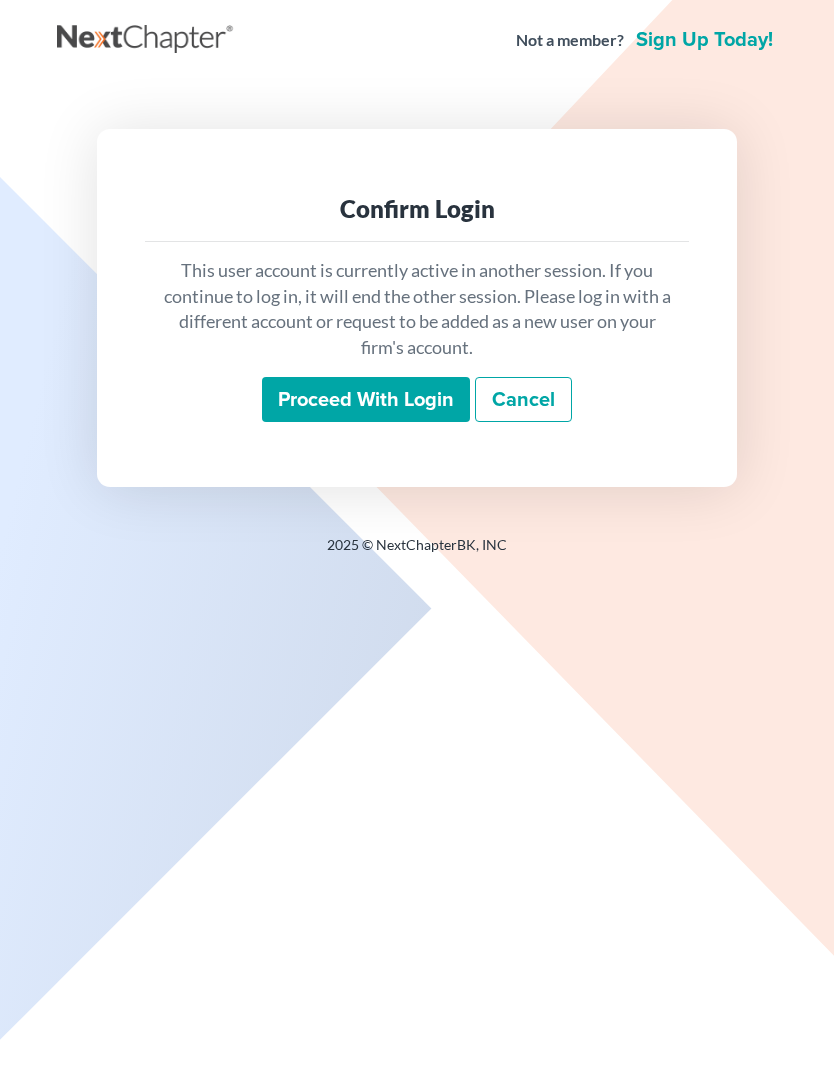 scroll, scrollTop: 0, scrollLeft: 0, axis: both 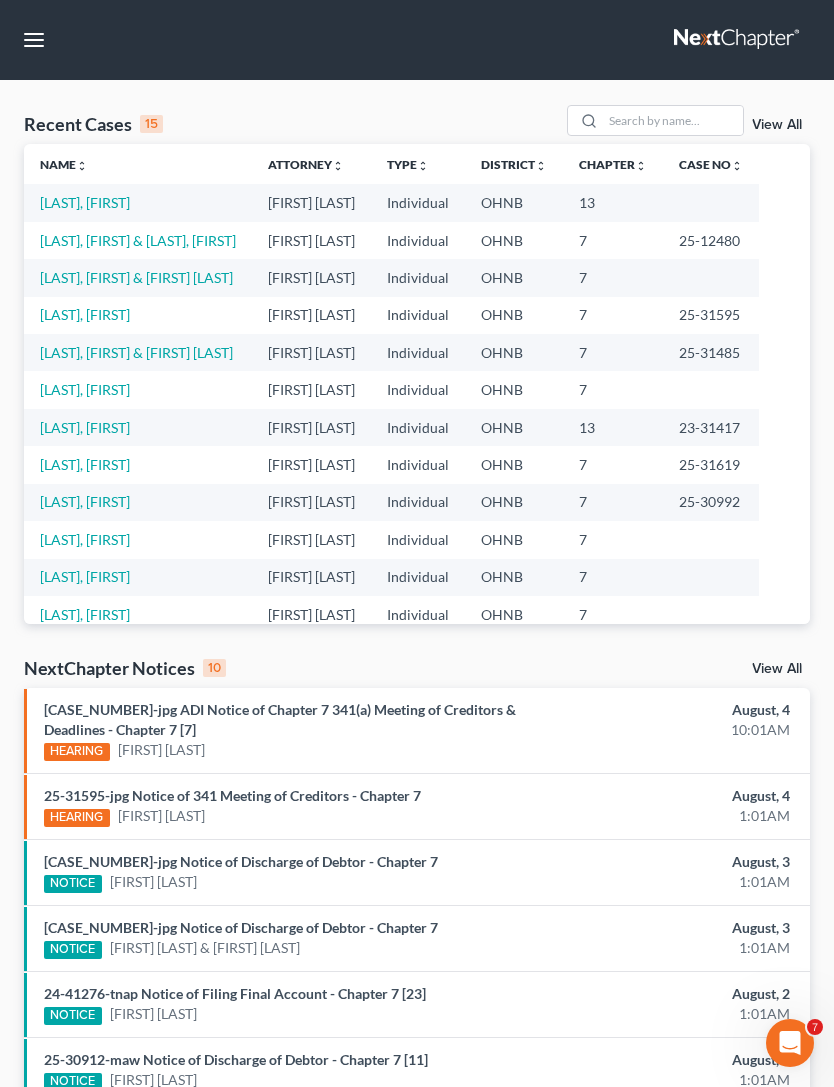 click on "Presberry, Alexandrea" at bounding box center [85, 202] 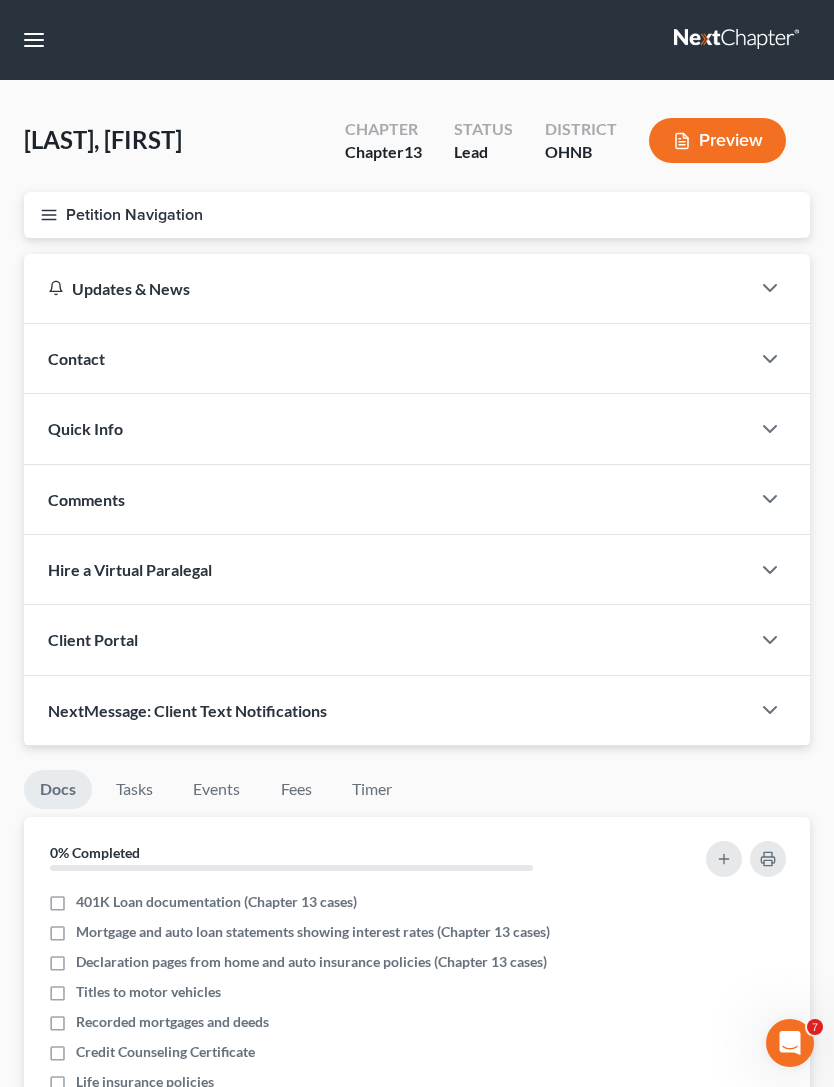 click on "Petition Navigation" at bounding box center (417, 215) 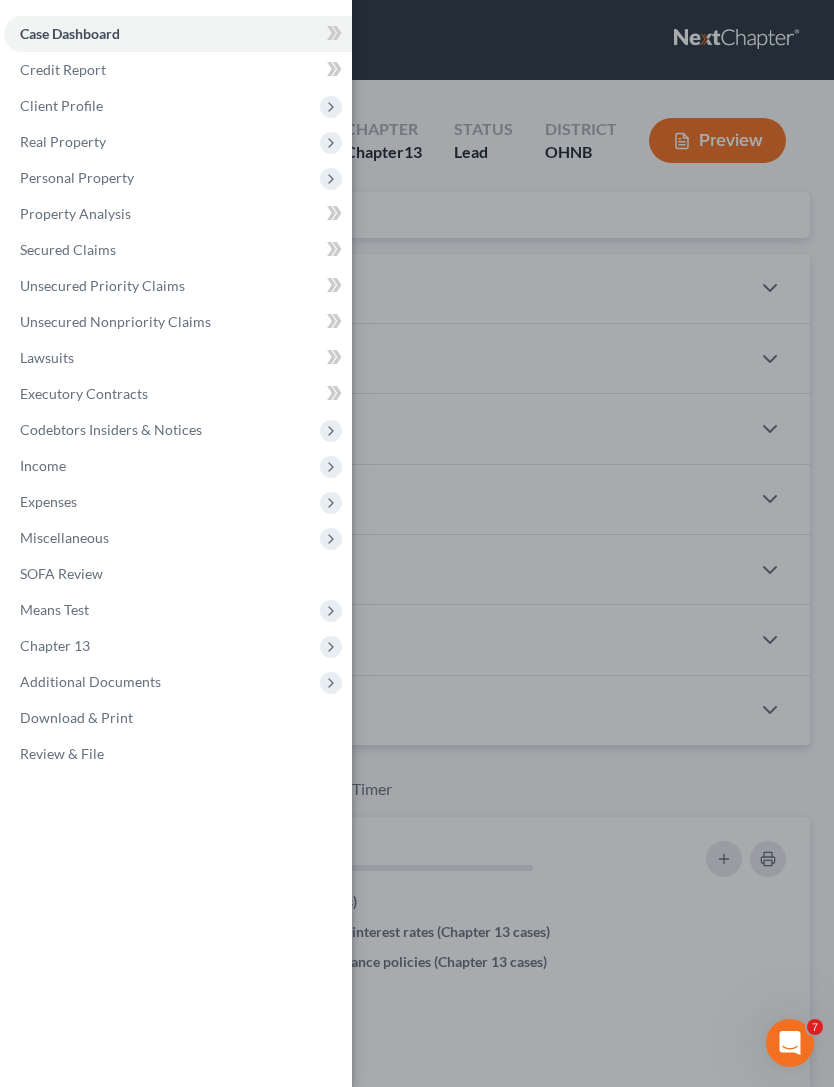 click on "Means Test" at bounding box center (178, 610) 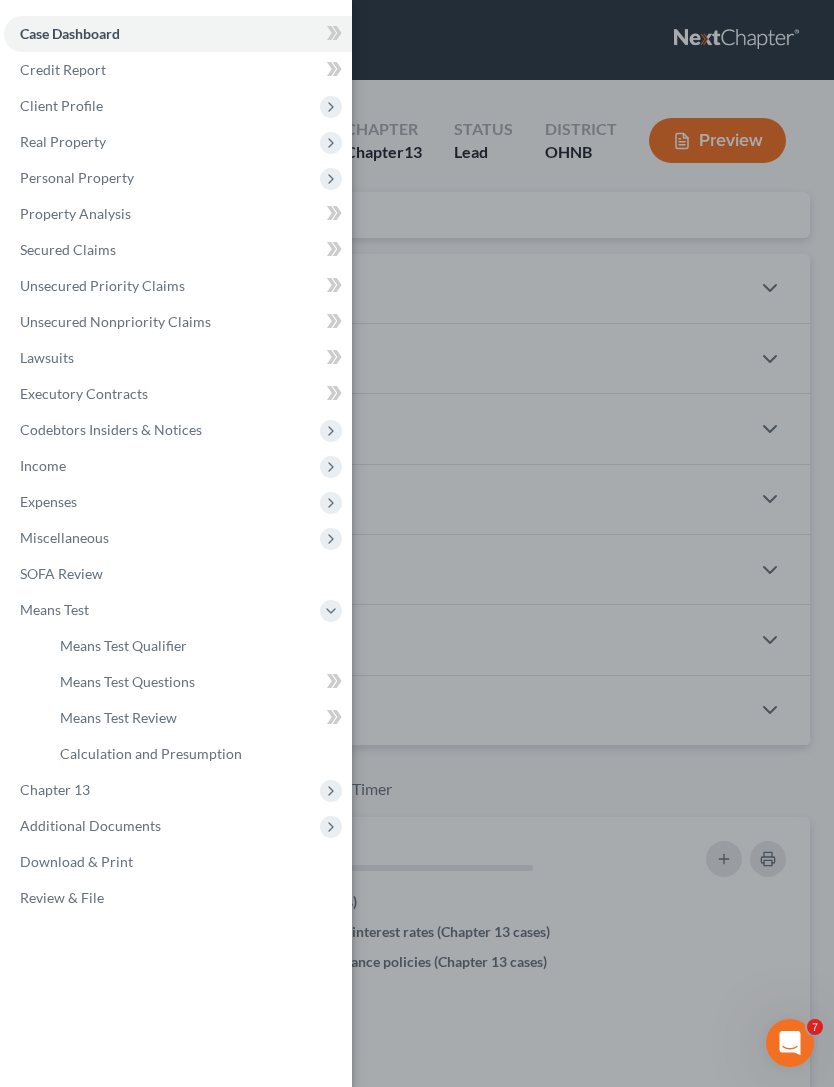 click on "Means Test Qualifier" at bounding box center (123, 645) 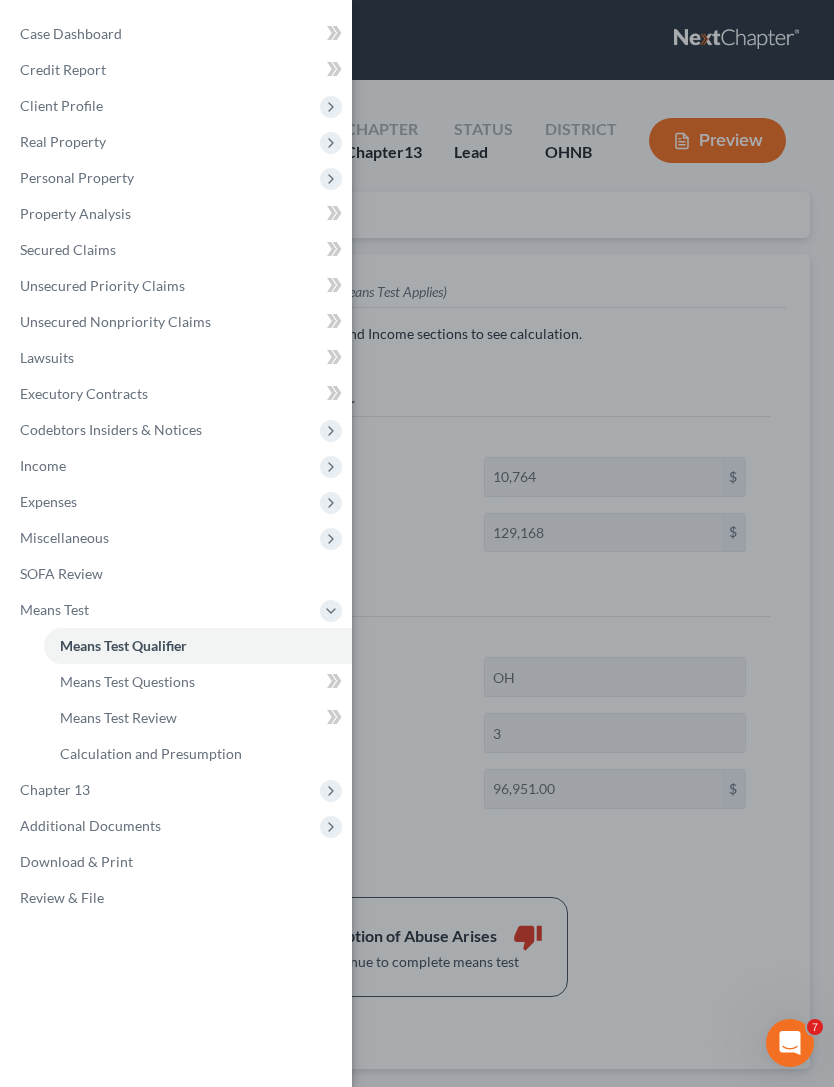 click on "Calculation and Presumption" at bounding box center (151, 753) 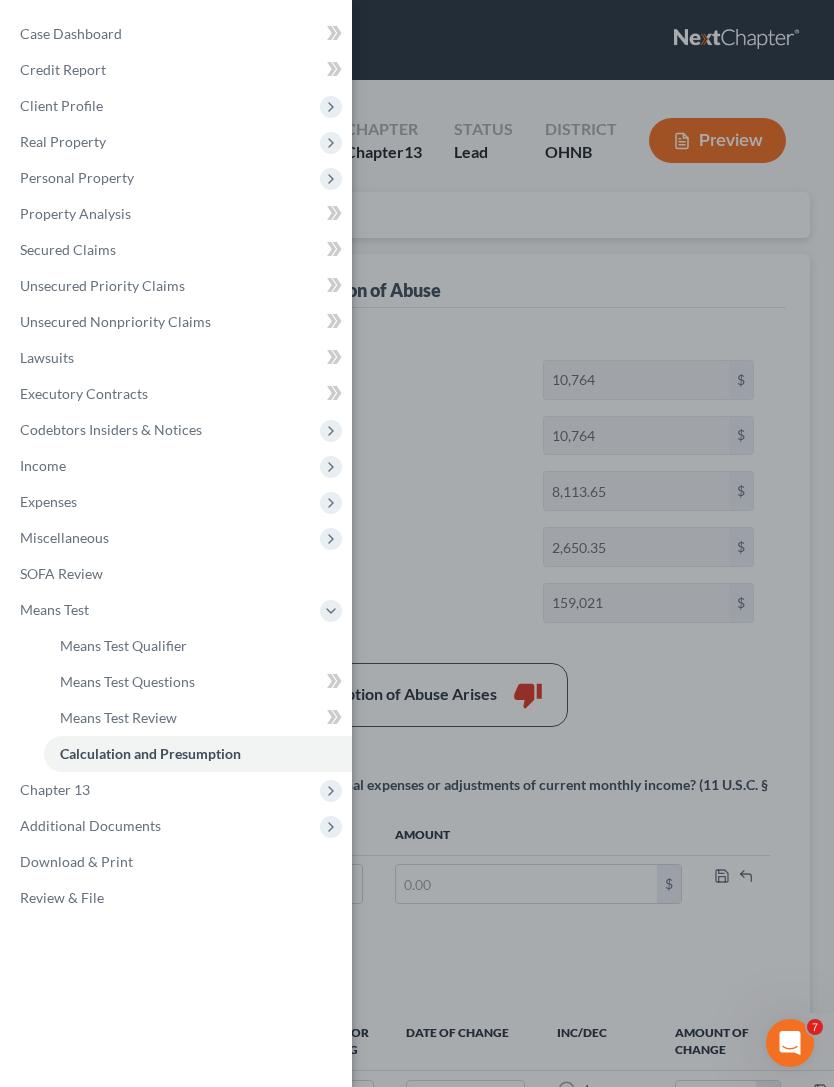 click on "Case Dashboard
Payments
Invoices
Payments
Payments
Credit Report
Client Profile" at bounding box center (417, 543) 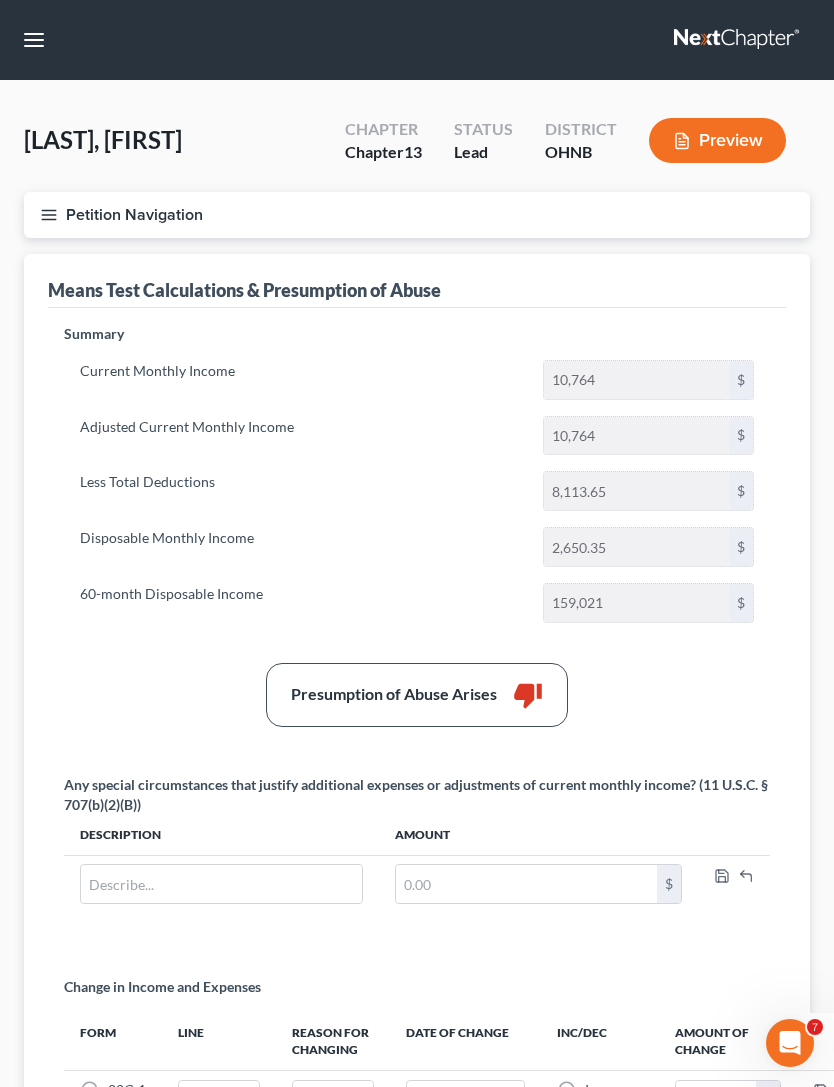 click on "Petition Navigation" at bounding box center (417, 215) 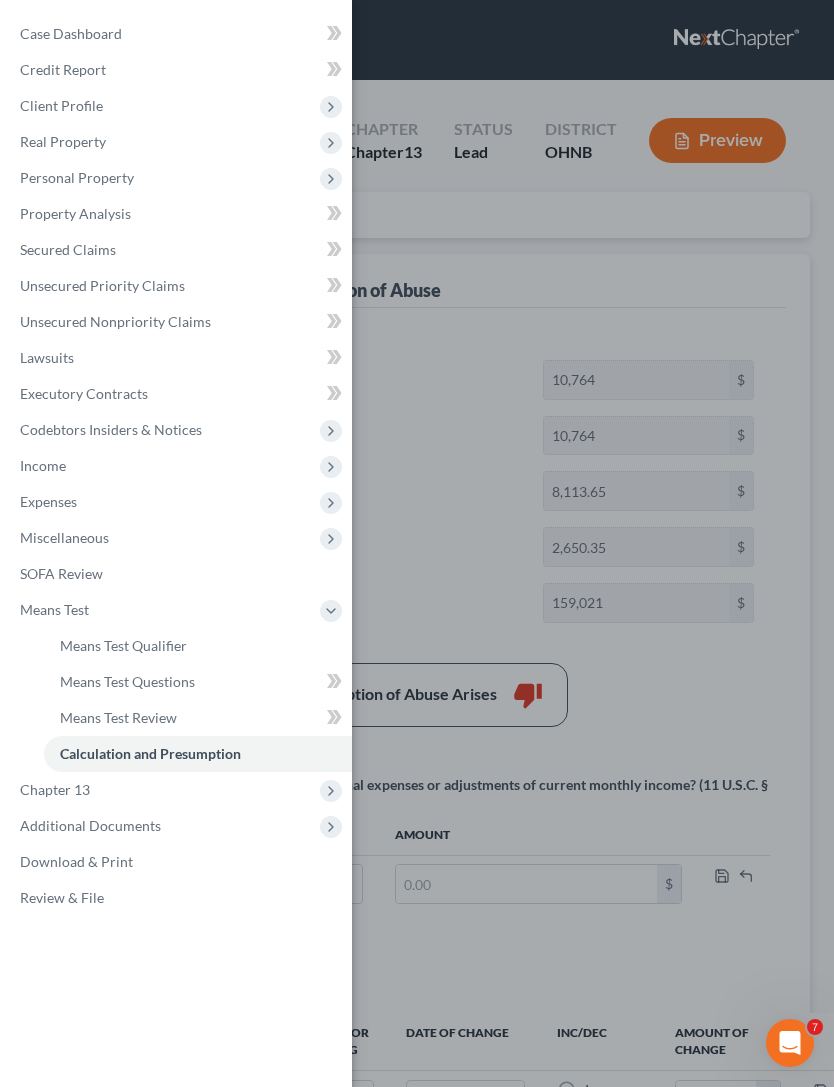 click on "Income" at bounding box center (178, 466) 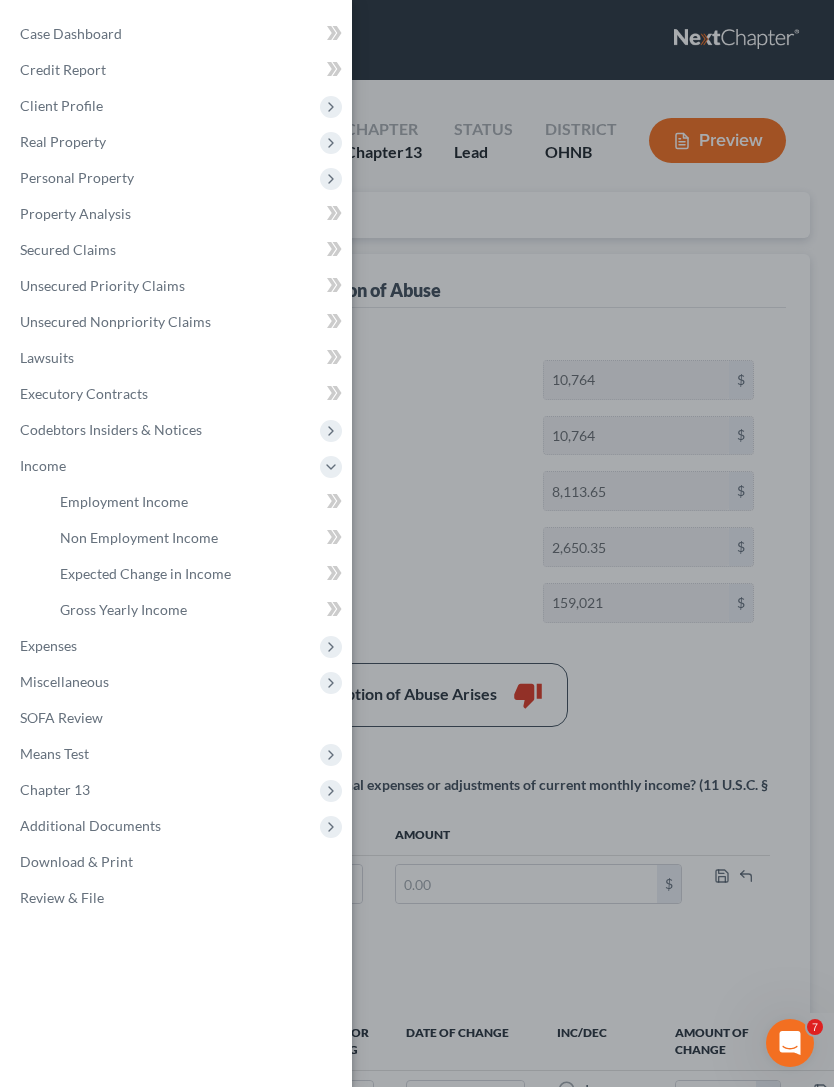 click on "Employment Income" at bounding box center [124, 501] 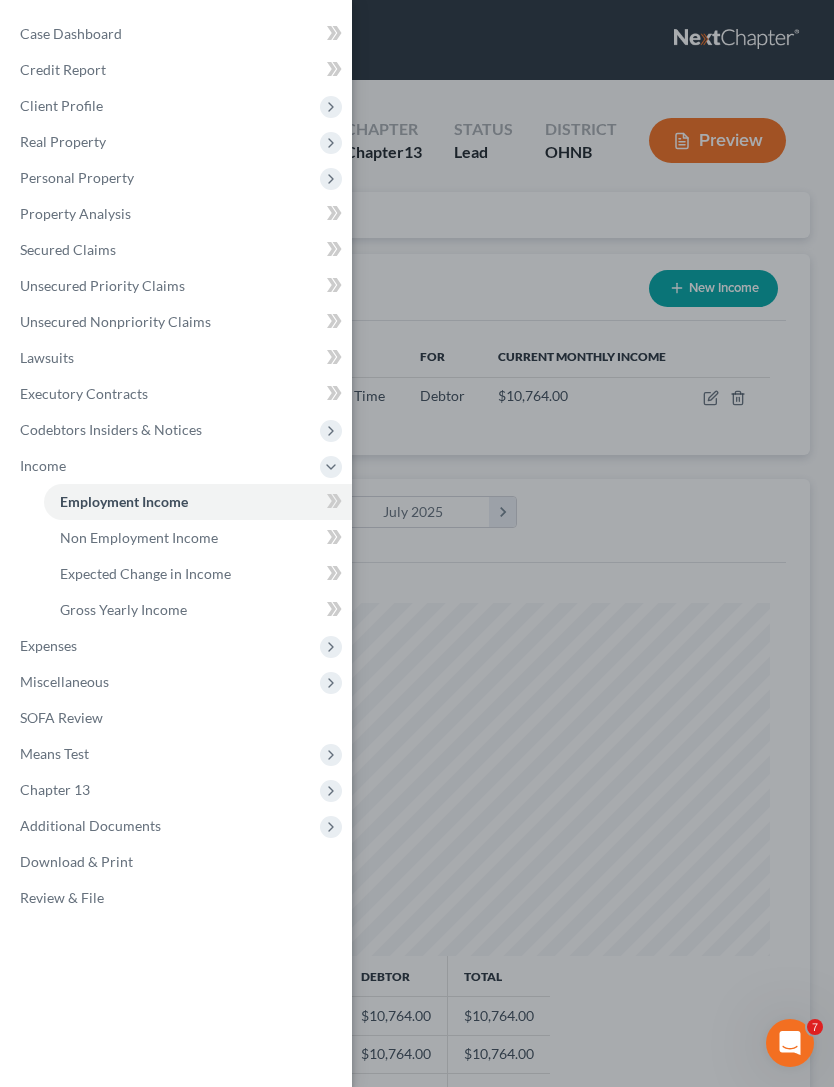 scroll, scrollTop: 999647, scrollLeft: 999254, axis: both 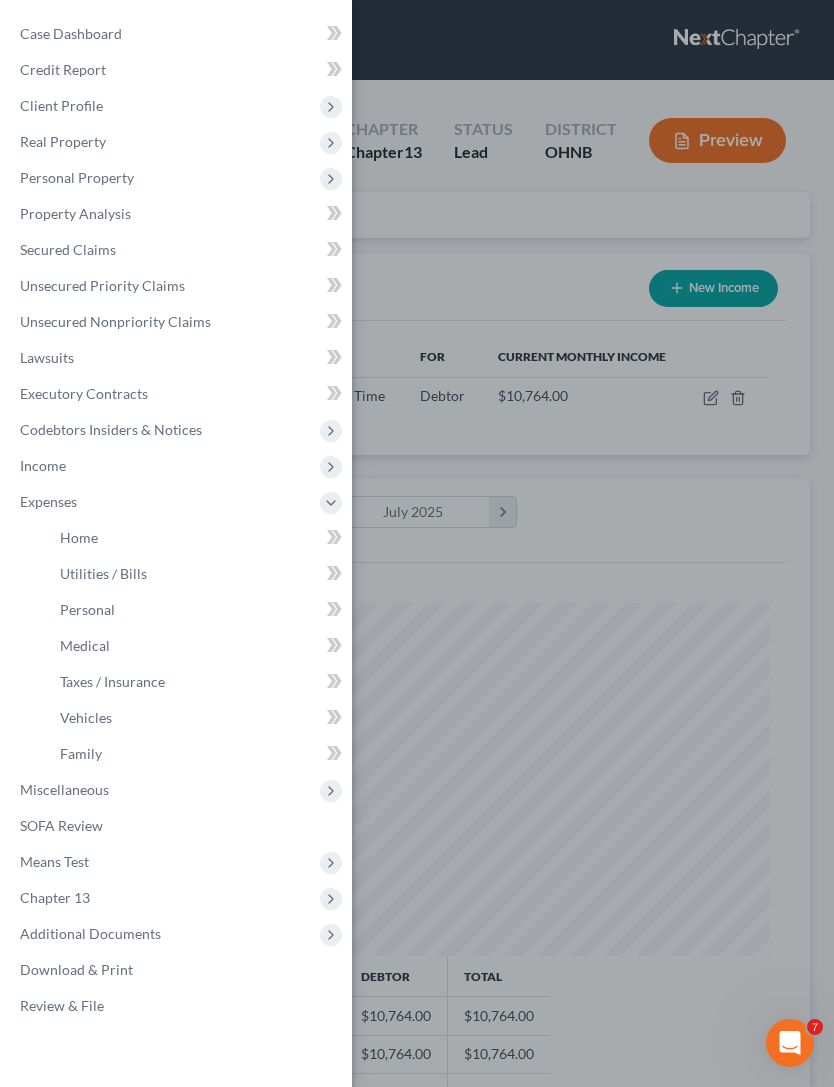 click on "Home" at bounding box center (79, 537) 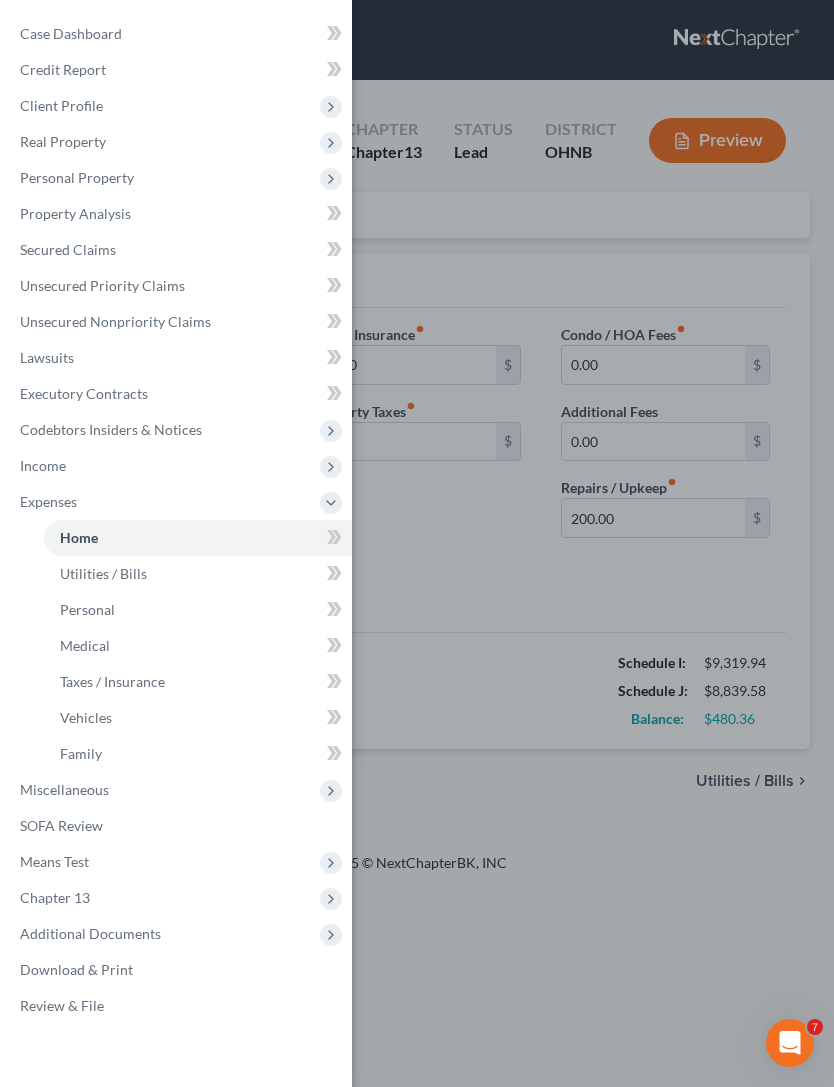 click on "Case Dashboard
Payments
Invoices
Payments
Payments
Credit Report
Client Profile" at bounding box center [417, 543] 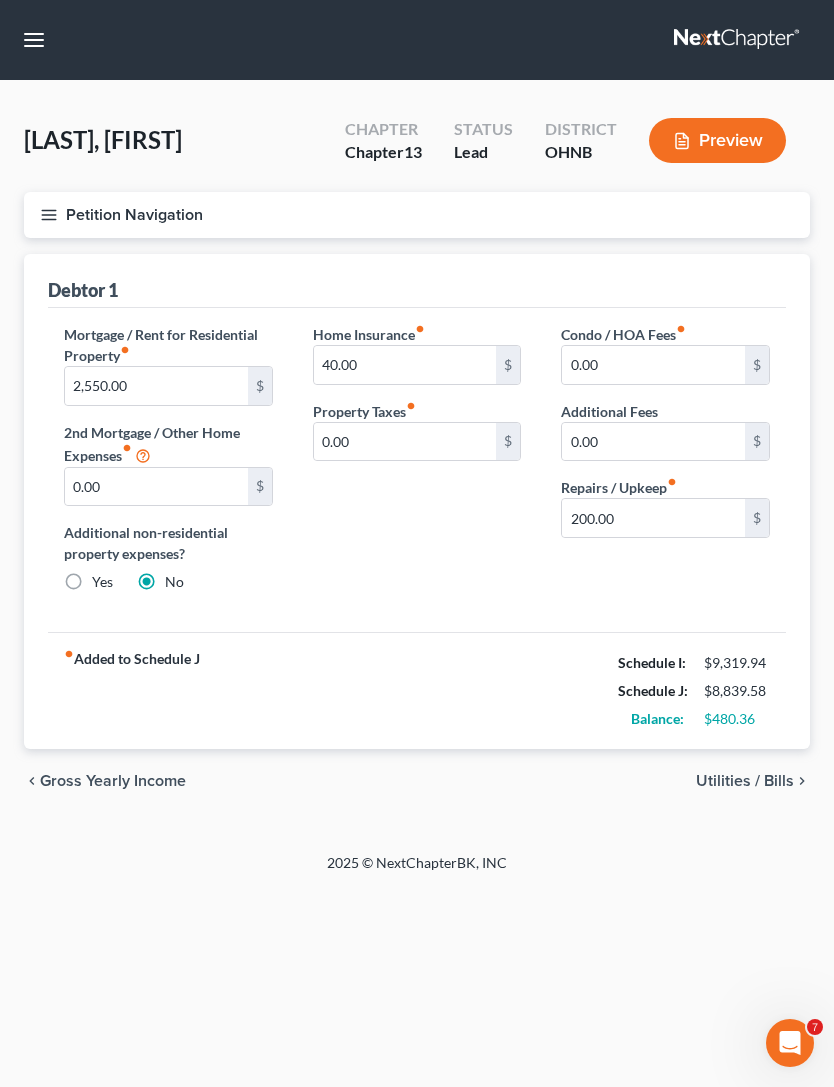 click on "Utilities / Bills" at bounding box center [745, 781] 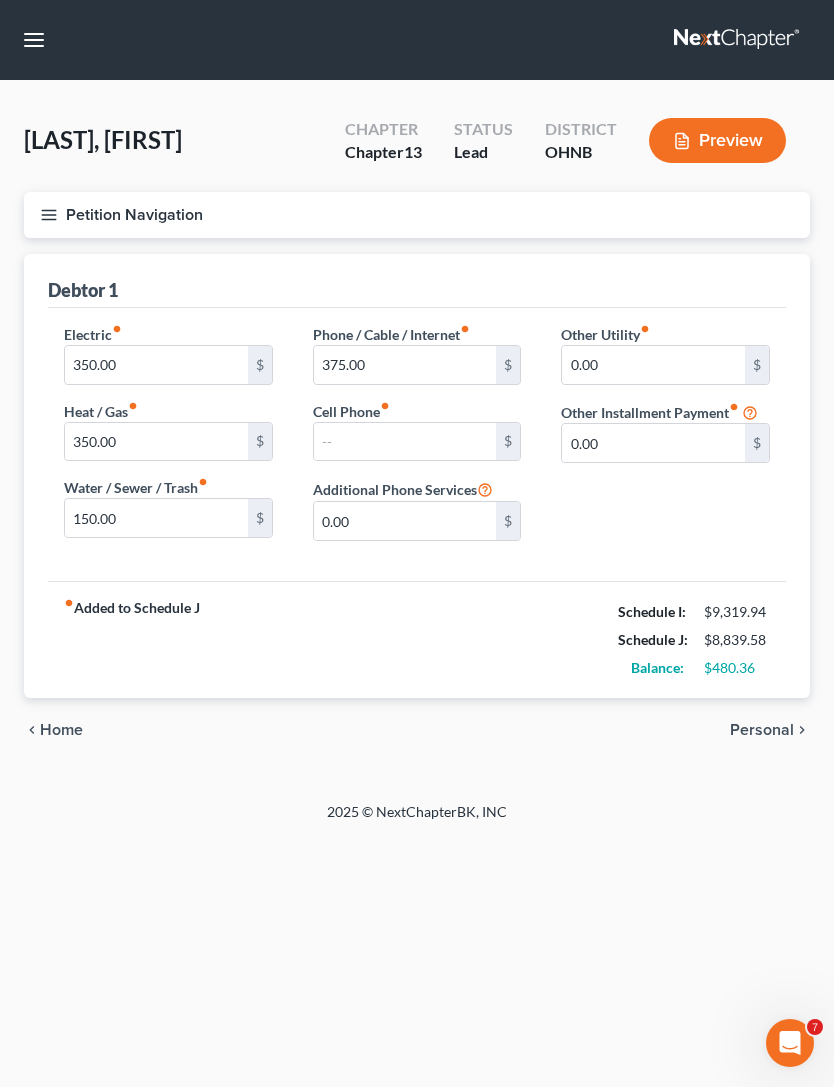 click on "Personal" at bounding box center [762, 730] 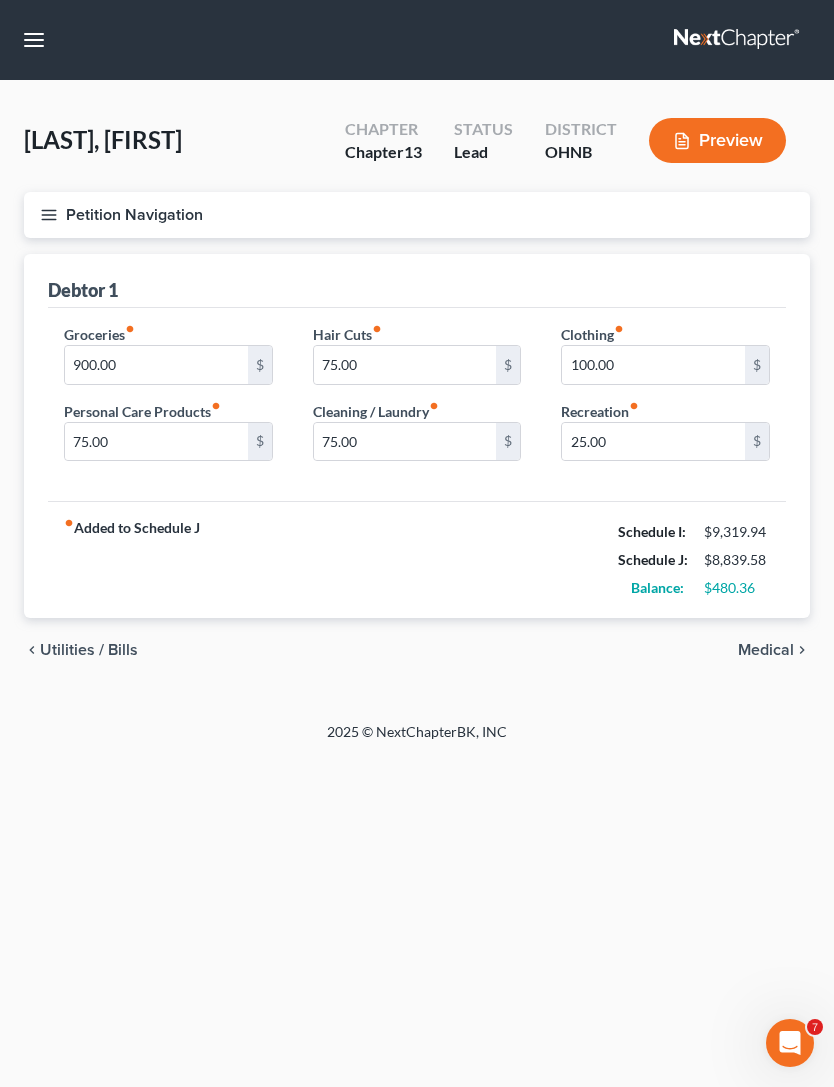 click on "Medical" at bounding box center [766, 650] 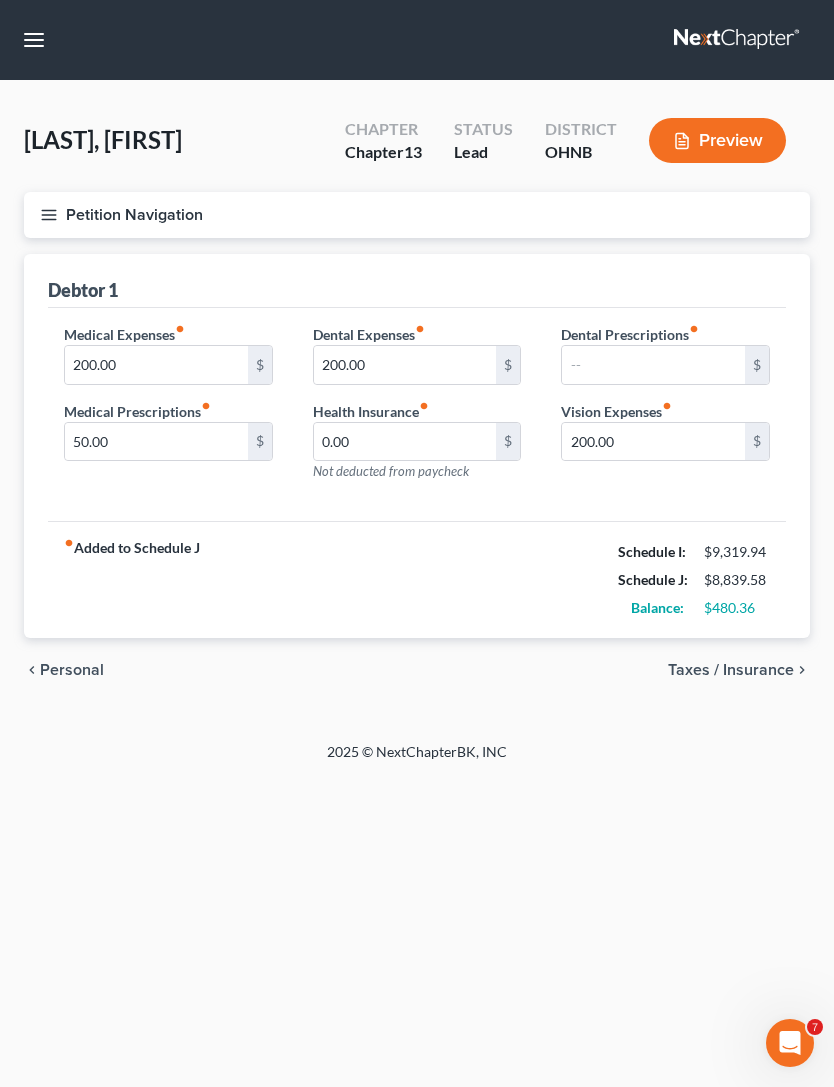 click on "Taxes / Insurance" at bounding box center [731, 670] 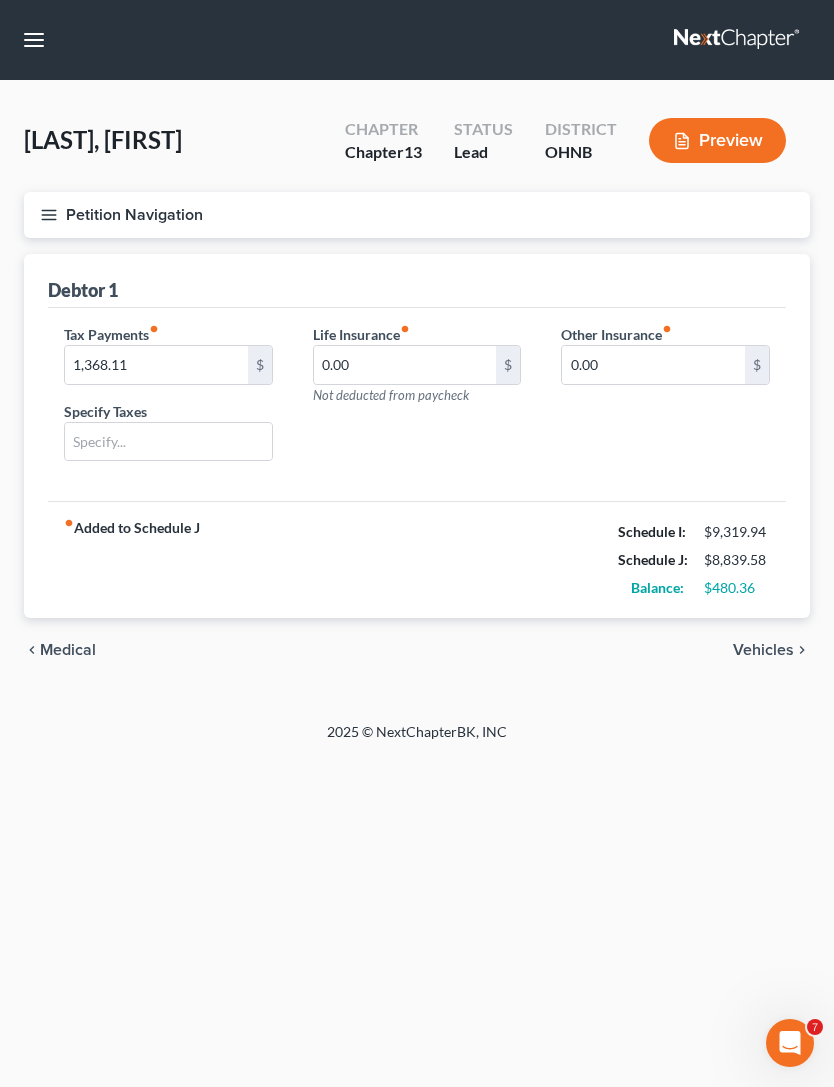 click on "Vehicles" at bounding box center (763, 650) 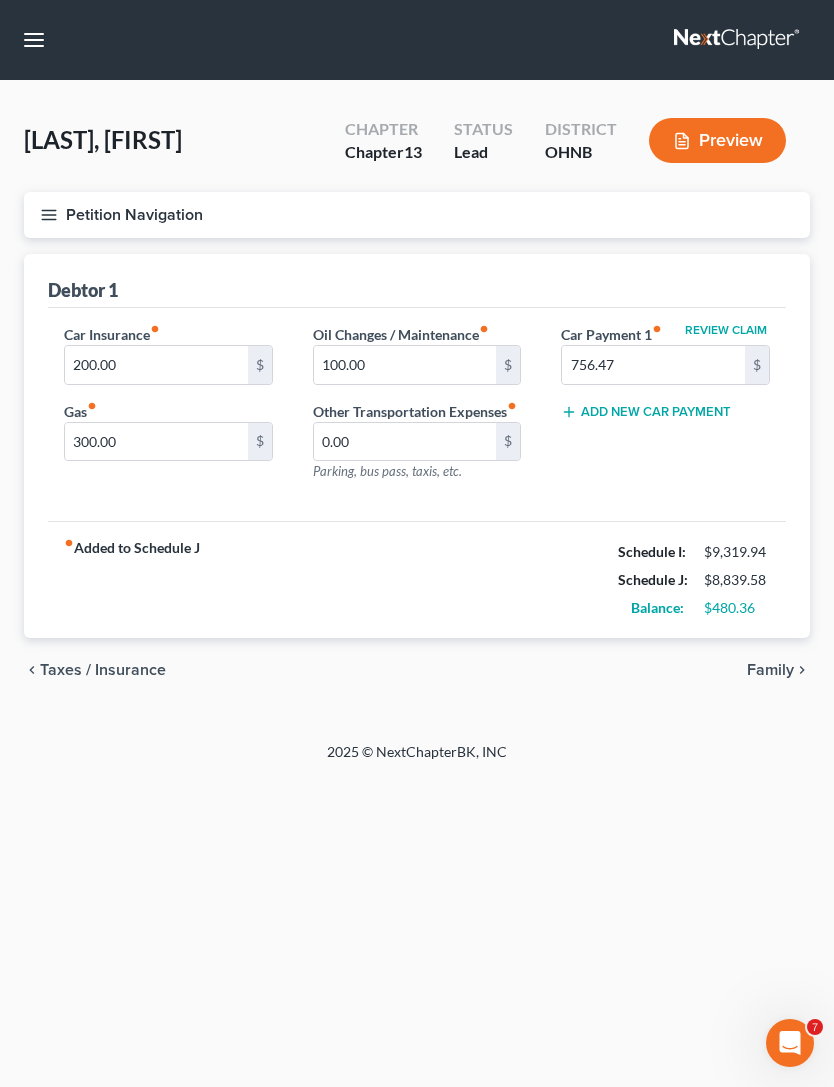click on "Family" at bounding box center [770, 670] 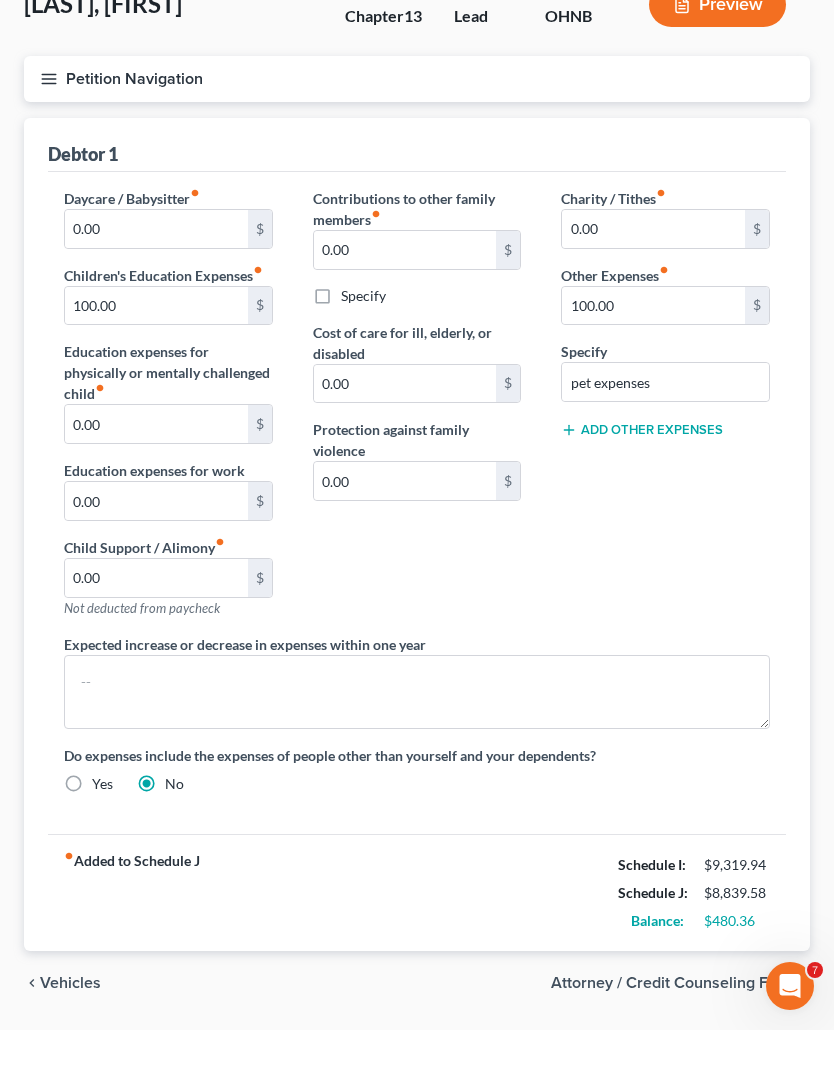 scroll, scrollTop: 74, scrollLeft: 0, axis: vertical 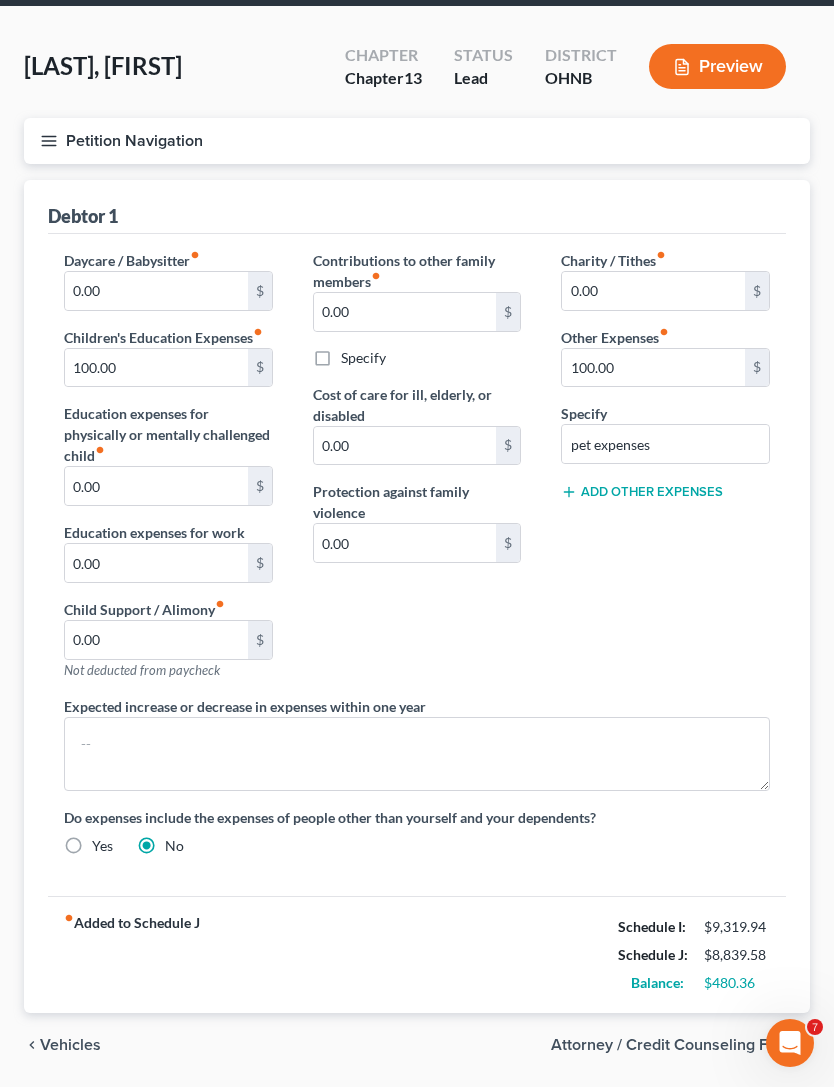 click on "Petition Navigation" at bounding box center (417, 141) 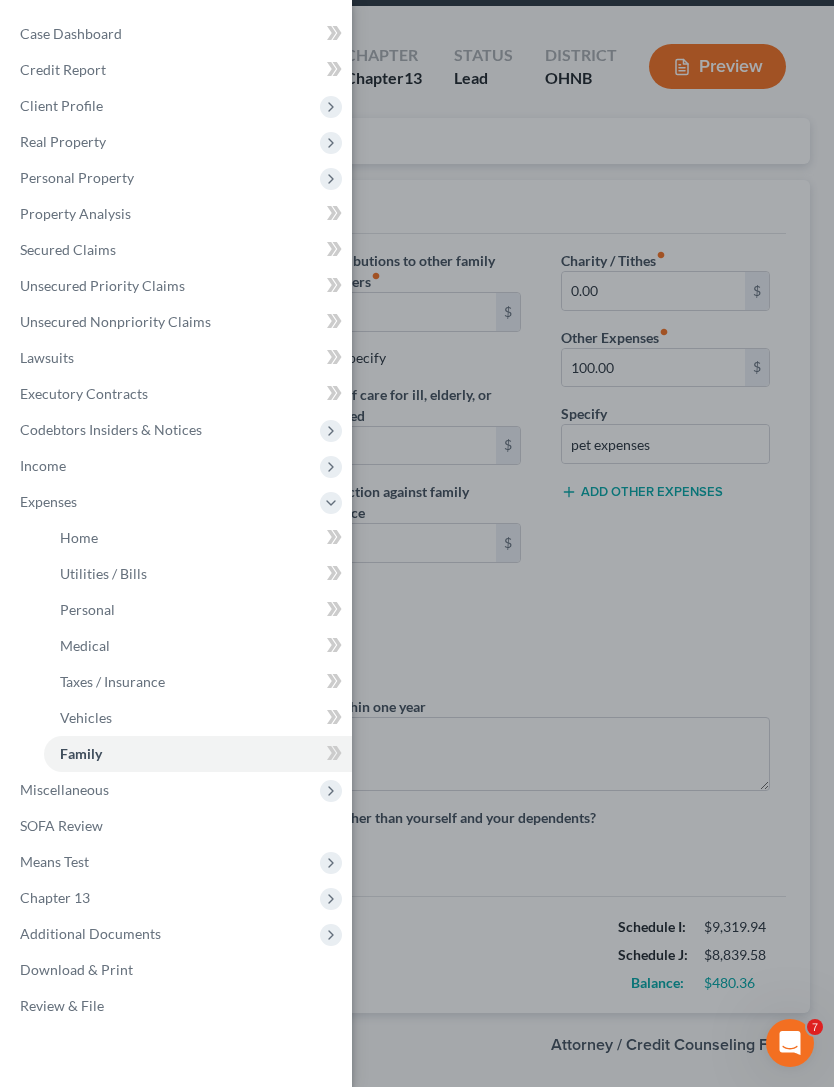 click on "Unsecured Nonpriority Claims" at bounding box center [115, 321] 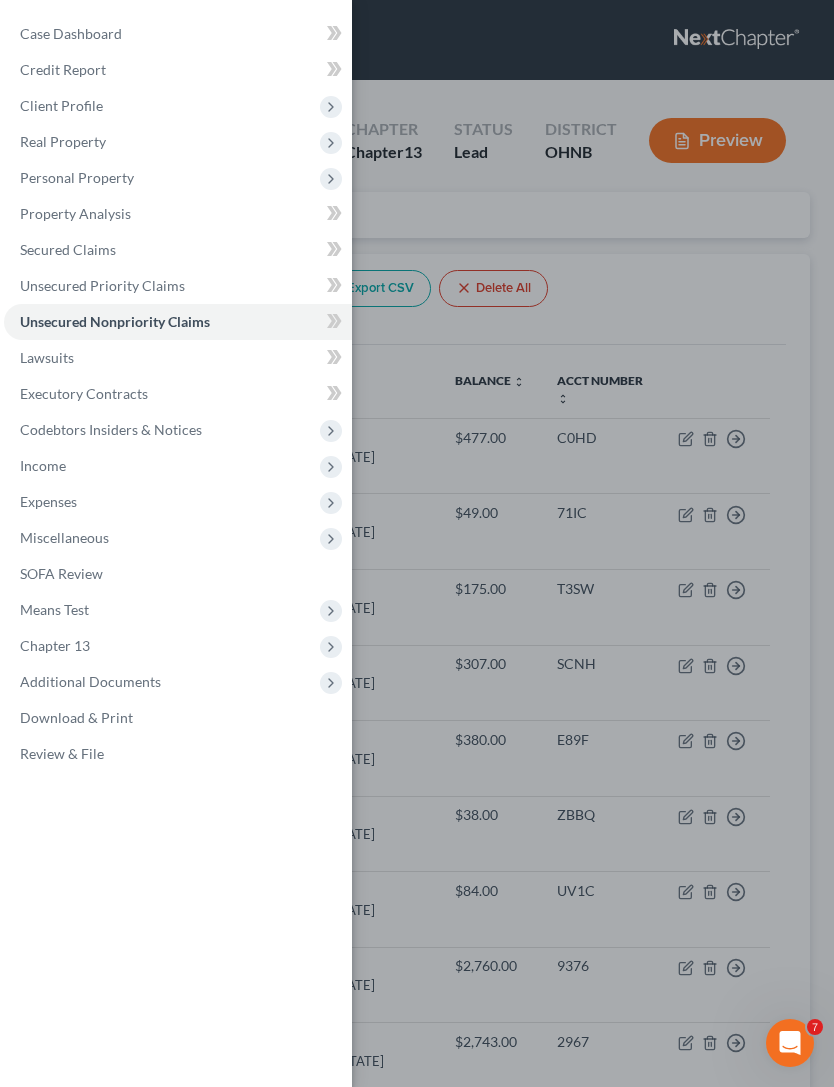 click on "Case Dashboard
Payments
Invoices
Payments
Payments
Credit Report
Client Profile" at bounding box center [417, 543] 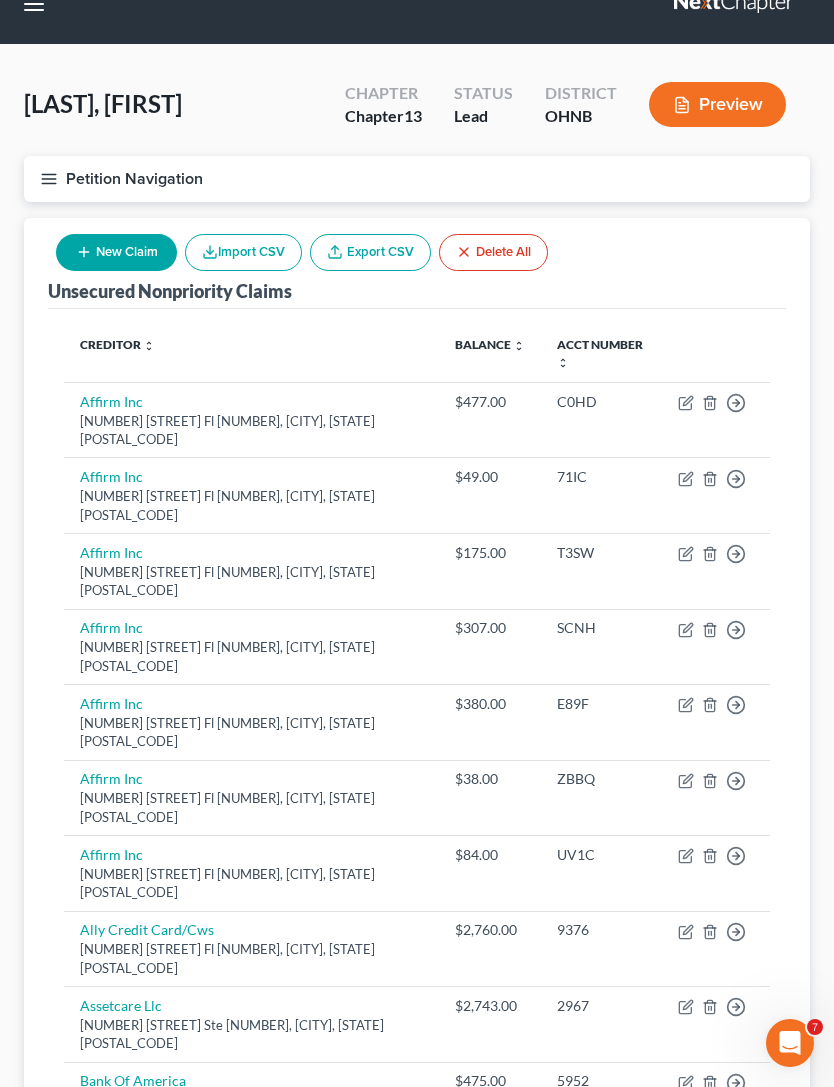 scroll, scrollTop: 0, scrollLeft: 0, axis: both 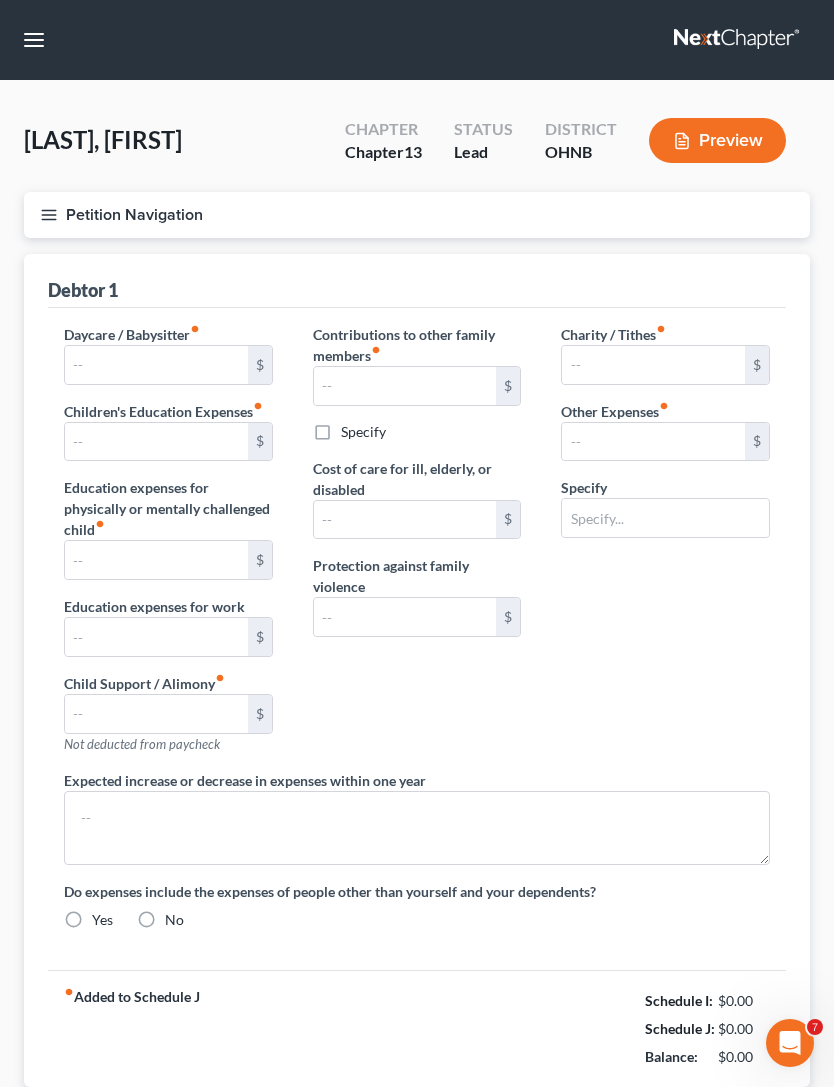 type on "0.00" 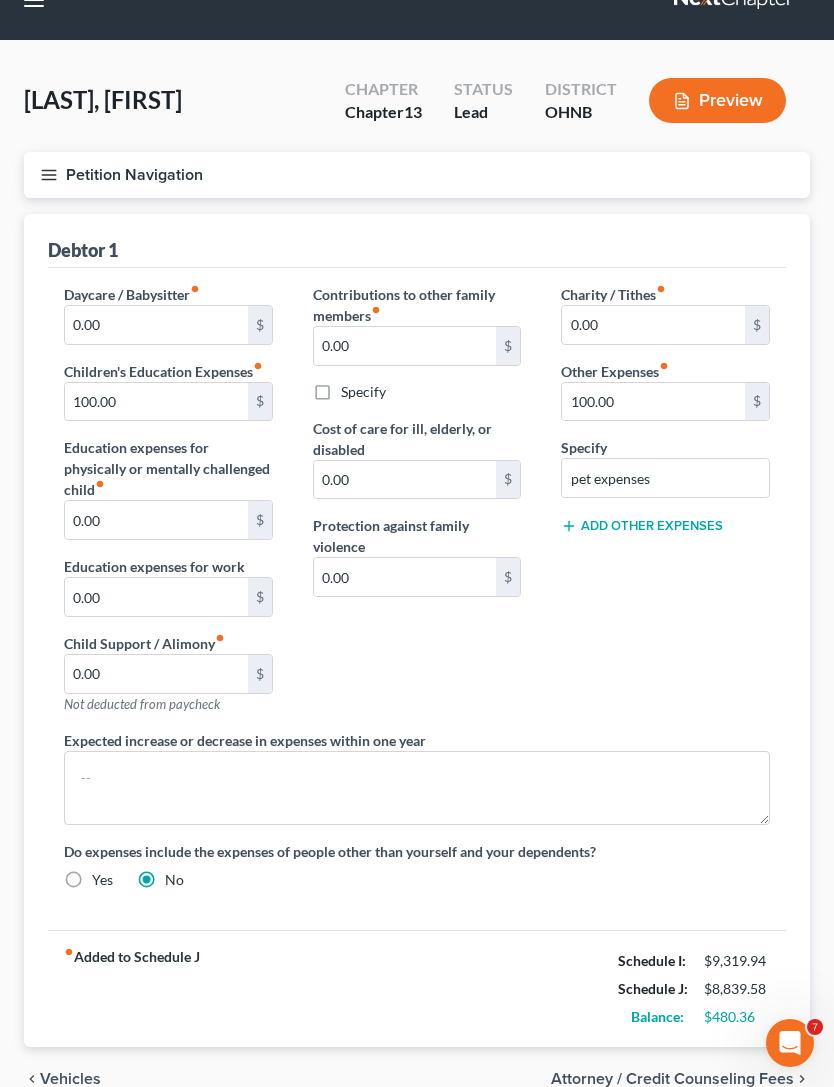 scroll, scrollTop: 0, scrollLeft: 0, axis: both 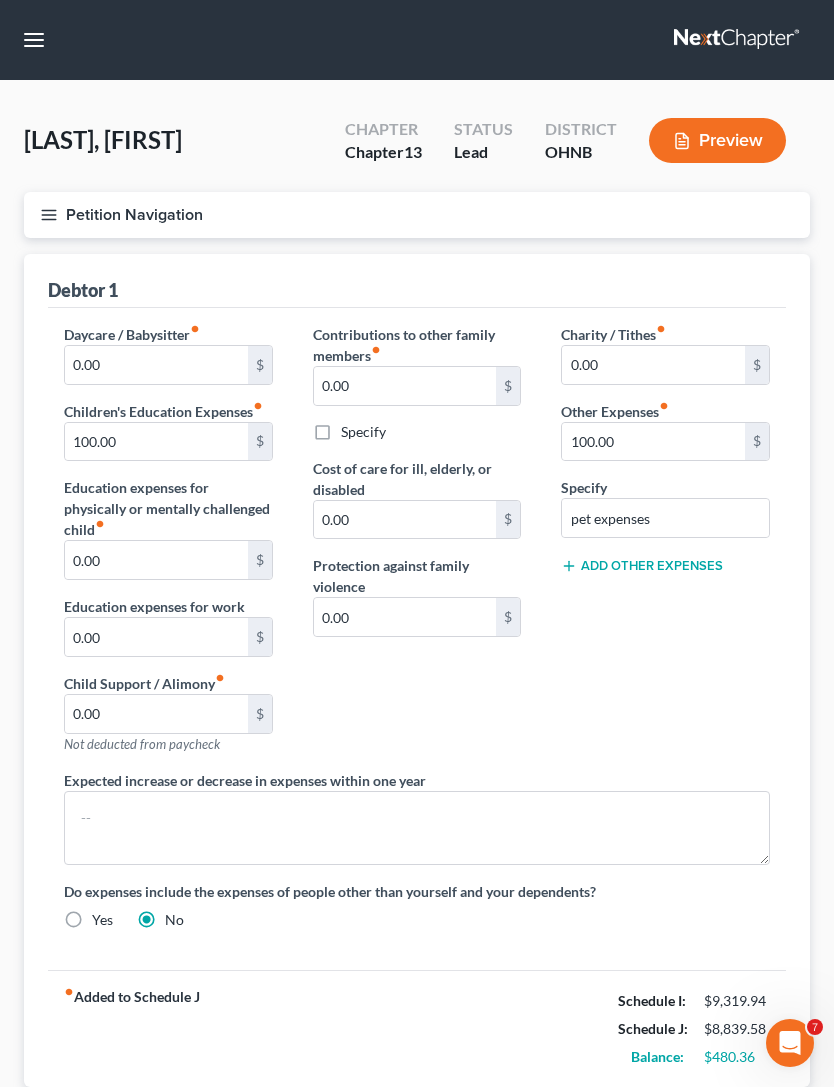 click on "Petition Navigation" at bounding box center [417, 215] 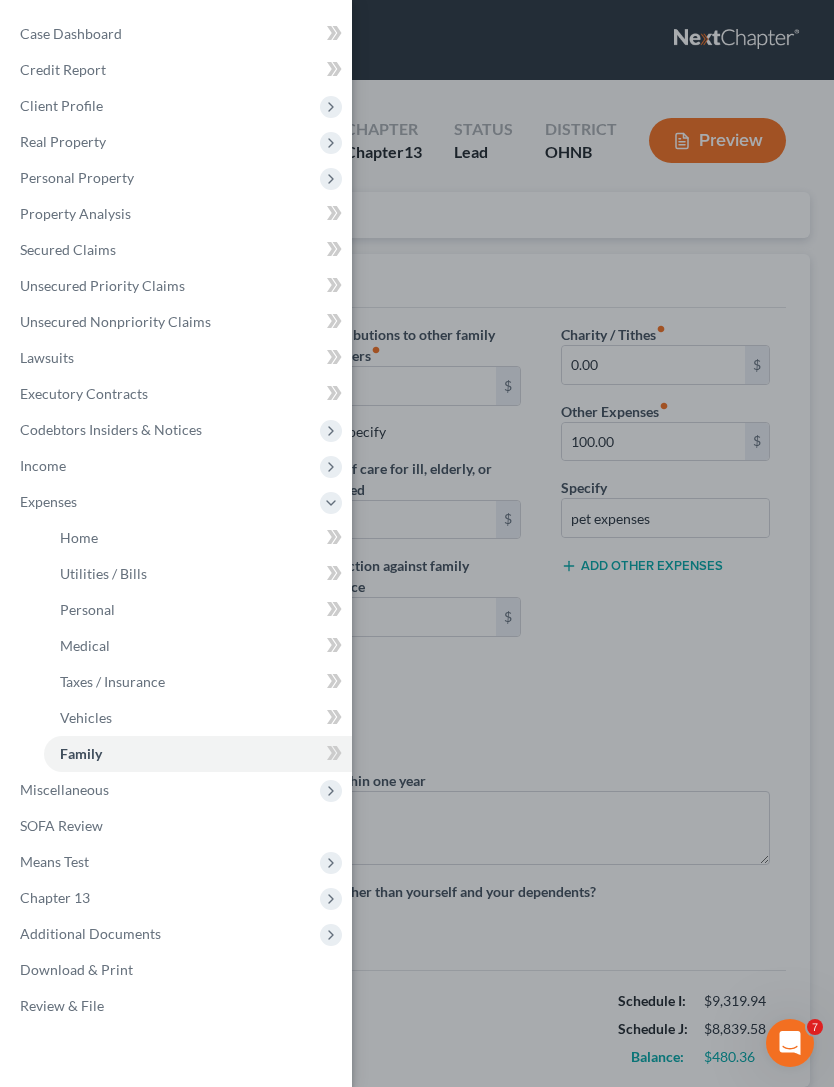 click on "Chapter 13" at bounding box center [178, 898] 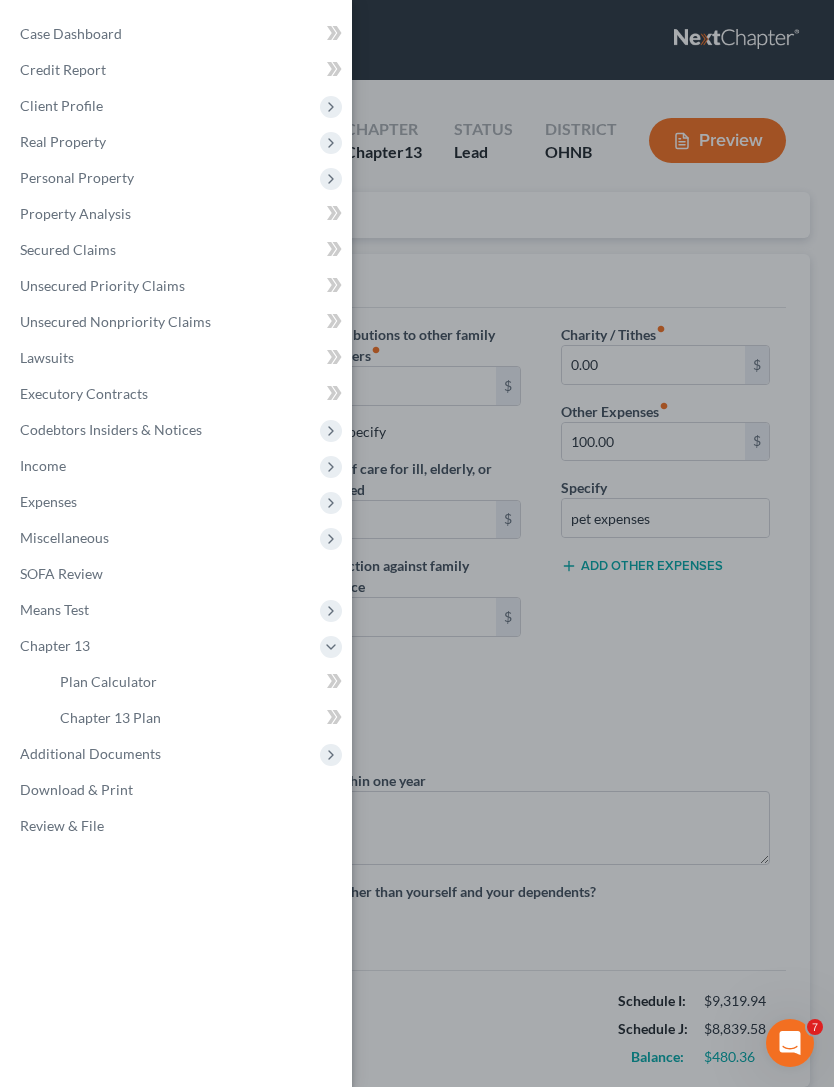 click on "Plan Calculator" at bounding box center [198, 682] 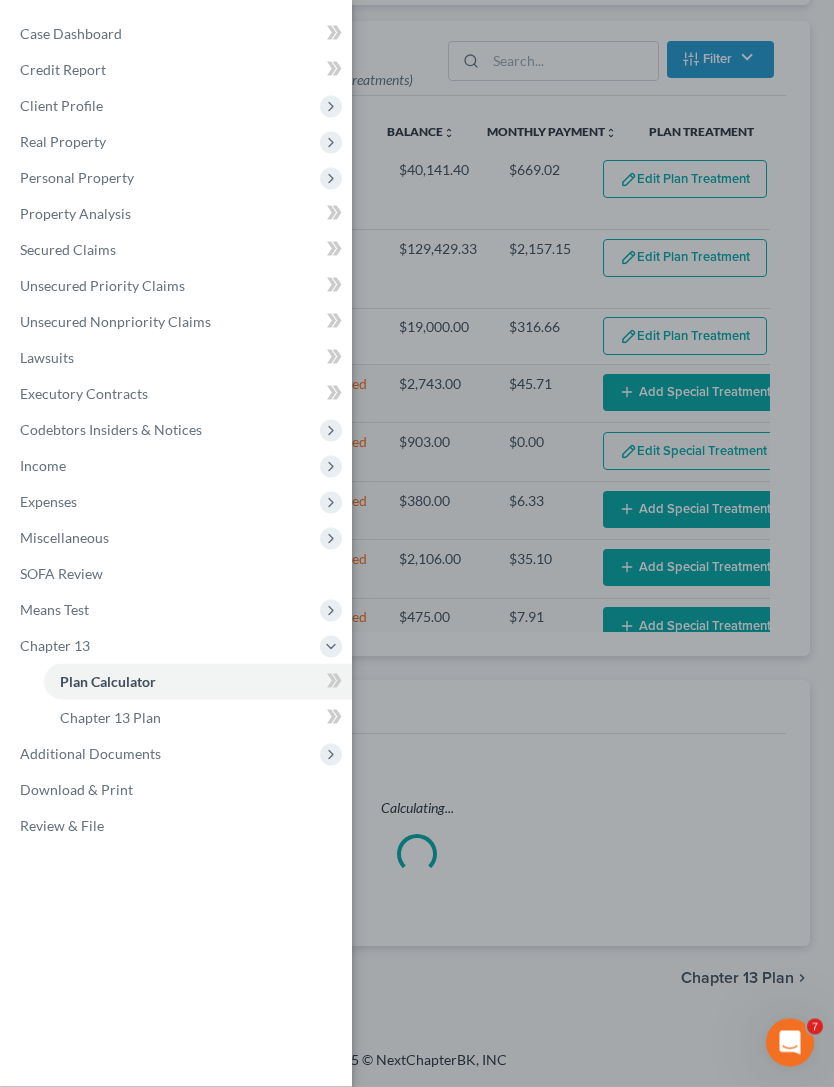 select on "59" 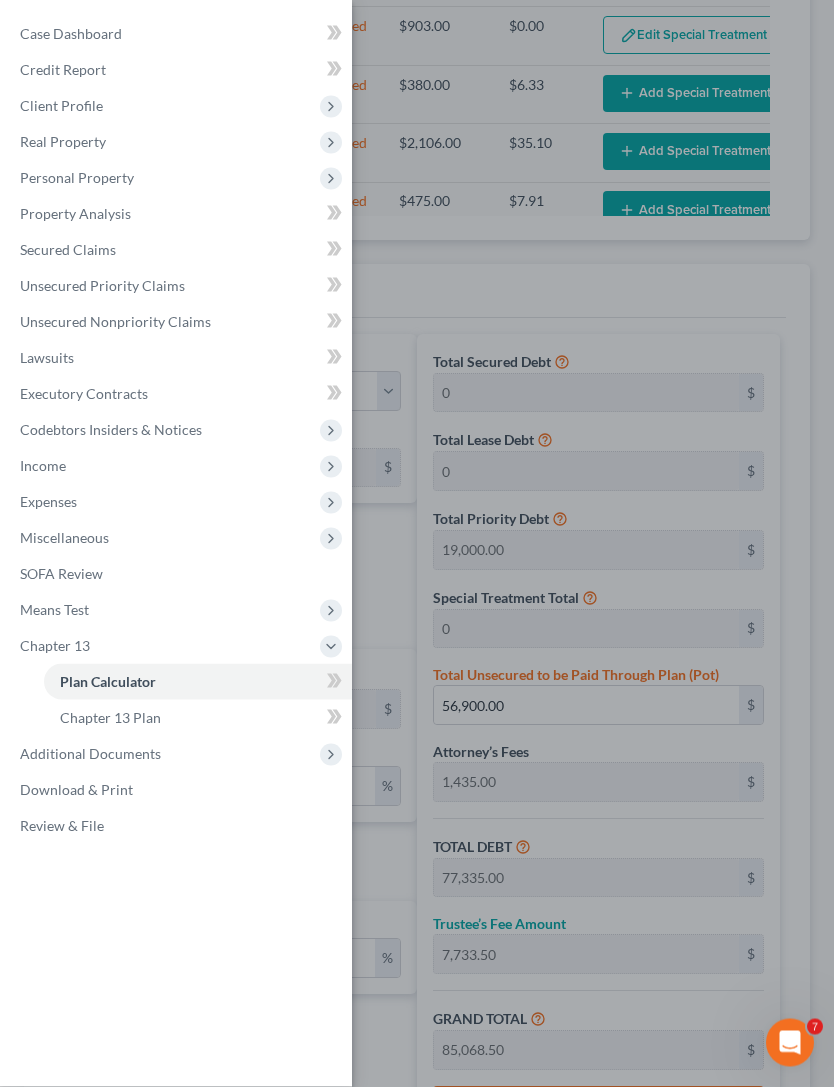 scroll, scrollTop: 649, scrollLeft: 0, axis: vertical 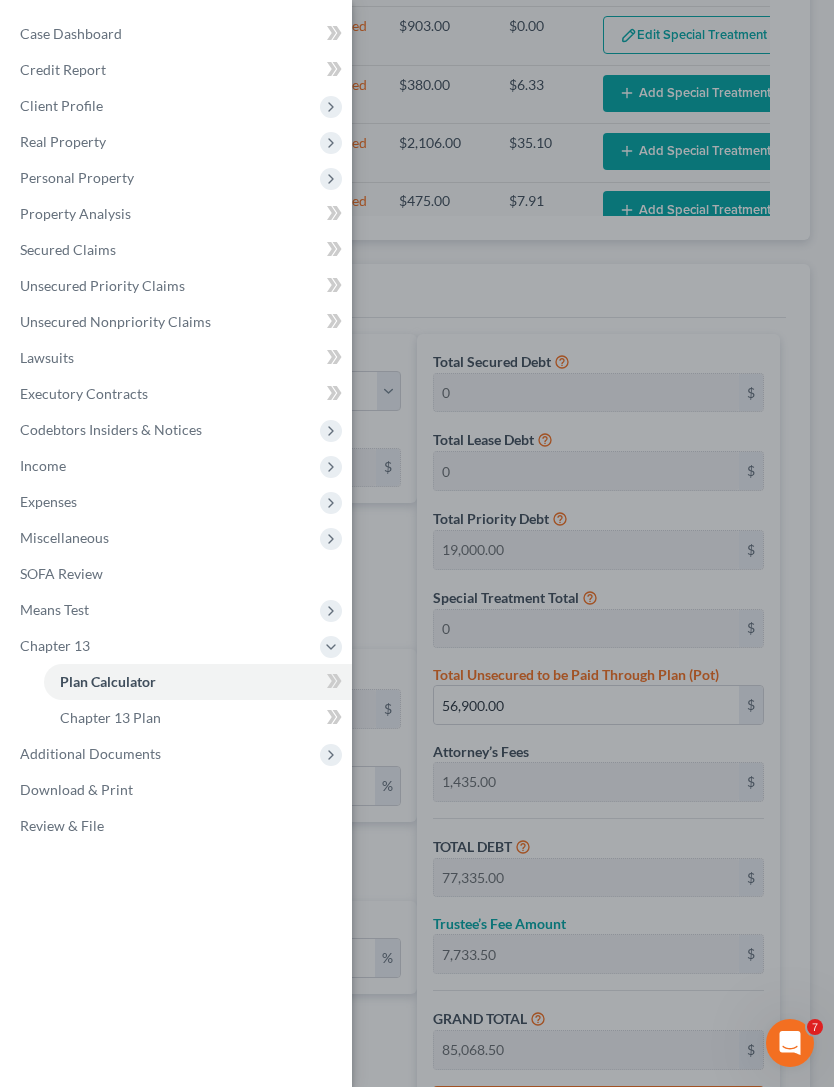 click on "Case Dashboard
Payments
Invoices
Payments
Payments
Credit Report
Client Profile" at bounding box center [417, 543] 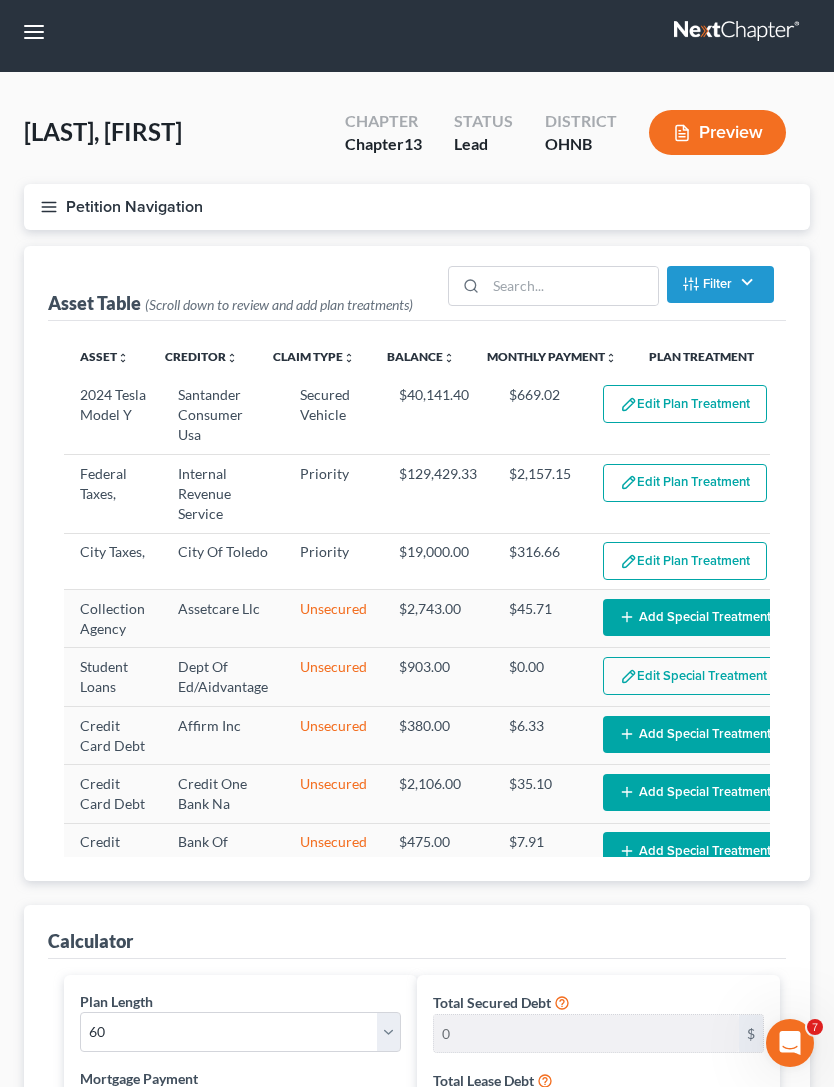 scroll, scrollTop: 0, scrollLeft: 0, axis: both 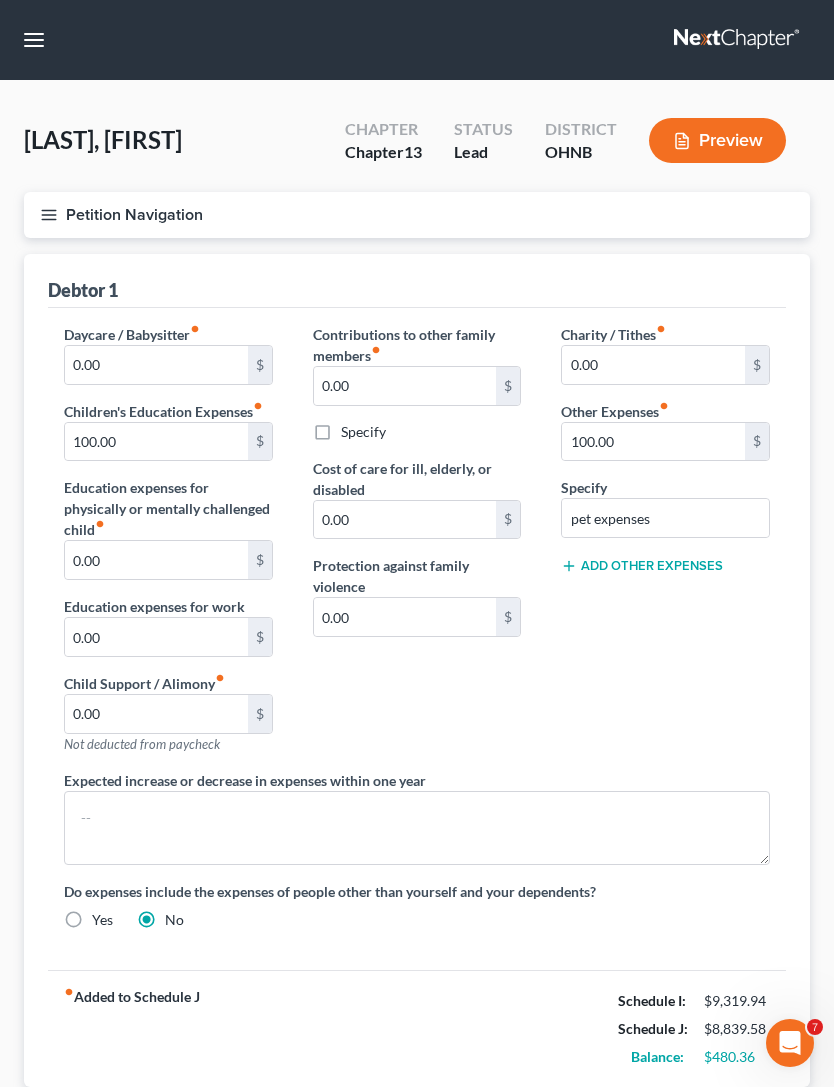 click on "Debtor 1 Daycare / Babysitter  fiber_manual_record 0.00 $ Children's Education Expenses  fiber_manual_record 100.00 $ Education expenses for physically or mentally challenged child  fiber_manual_record 0.00 $ Education expenses for work 0.00 $ Child Support / Alimony  fiber_manual_record 0.00 $ Not deducted from paycheck Contributions to other family members  fiber_manual_record 0.00 $ Specify Cost of care for ill, elderly, or disabled 0.00 $ Protection against family violence 0.00 $ Charity / Tithes  fiber_manual_record 0.00 $ Other Expenses  fiber_manual_record 100.00 $ Specify pet expenses Add Other Expenses Expected increase or decrease in expenses within one year Do expenses include the expenses of people other than yourself and your dependents? Yes No fiber_manual_record  Added to Schedule J Schedule I: $9,319.94 Schedule J: $8,839.58 Balance: $480.36" at bounding box center (417, 670) 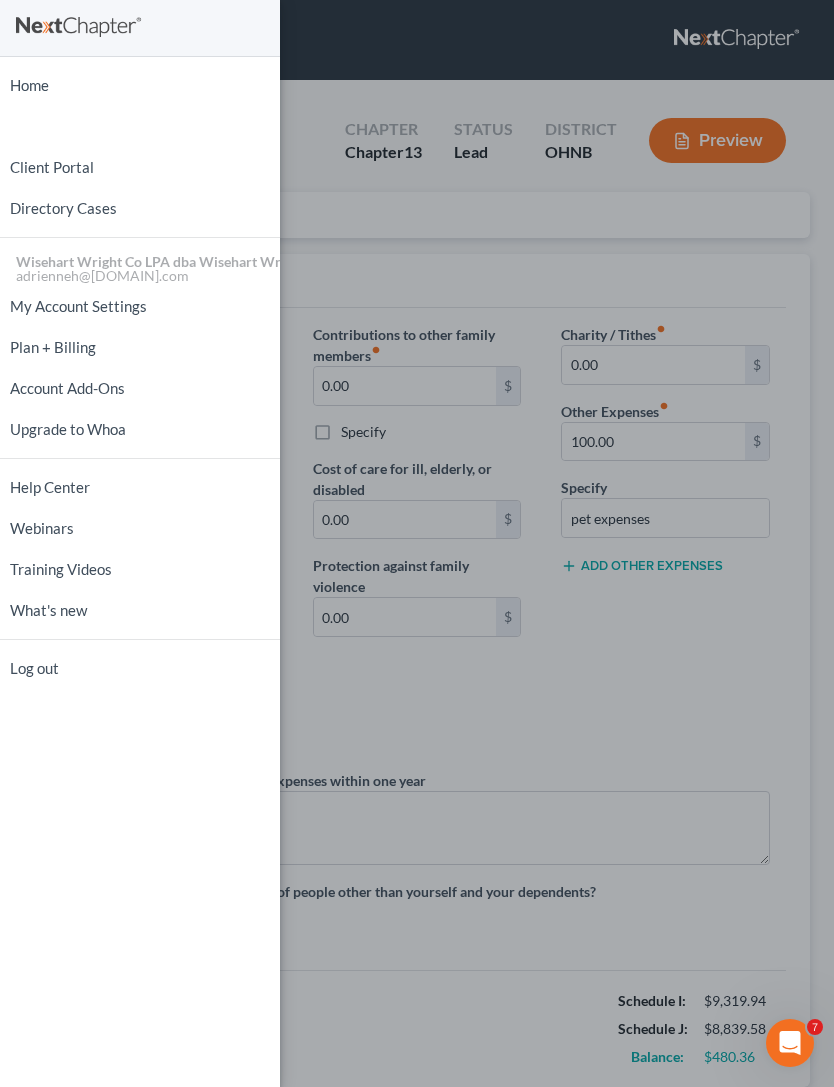 click on "Home New Case Client Portal Directory Cases Wisehart Wright Co LPA dba Wisehart Wright Trial Lawyers adrienneh@ohattorneys.com My Account Settings Plan + Billing Account Add-Ons Upgrade to Whoa Help Center Webinars Training Videos What's new Log out" at bounding box center (417, 543) 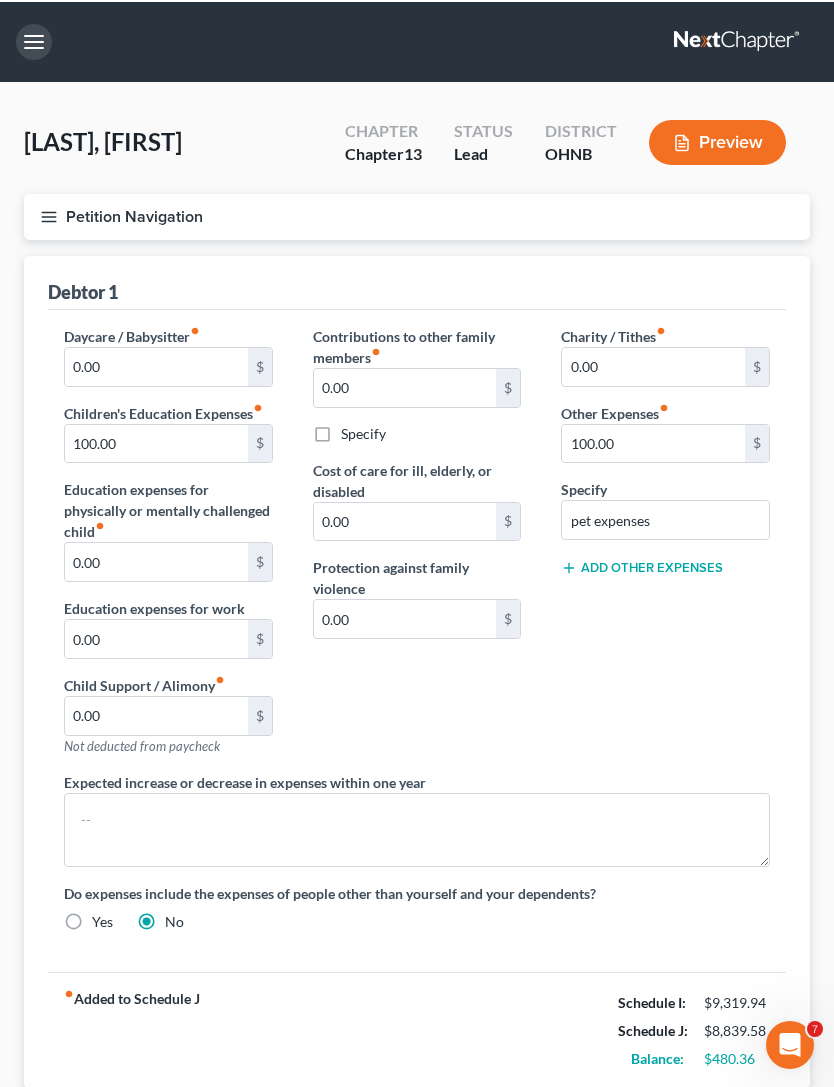 scroll, scrollTop: 74, scrollLeft: 0, axis: vertical 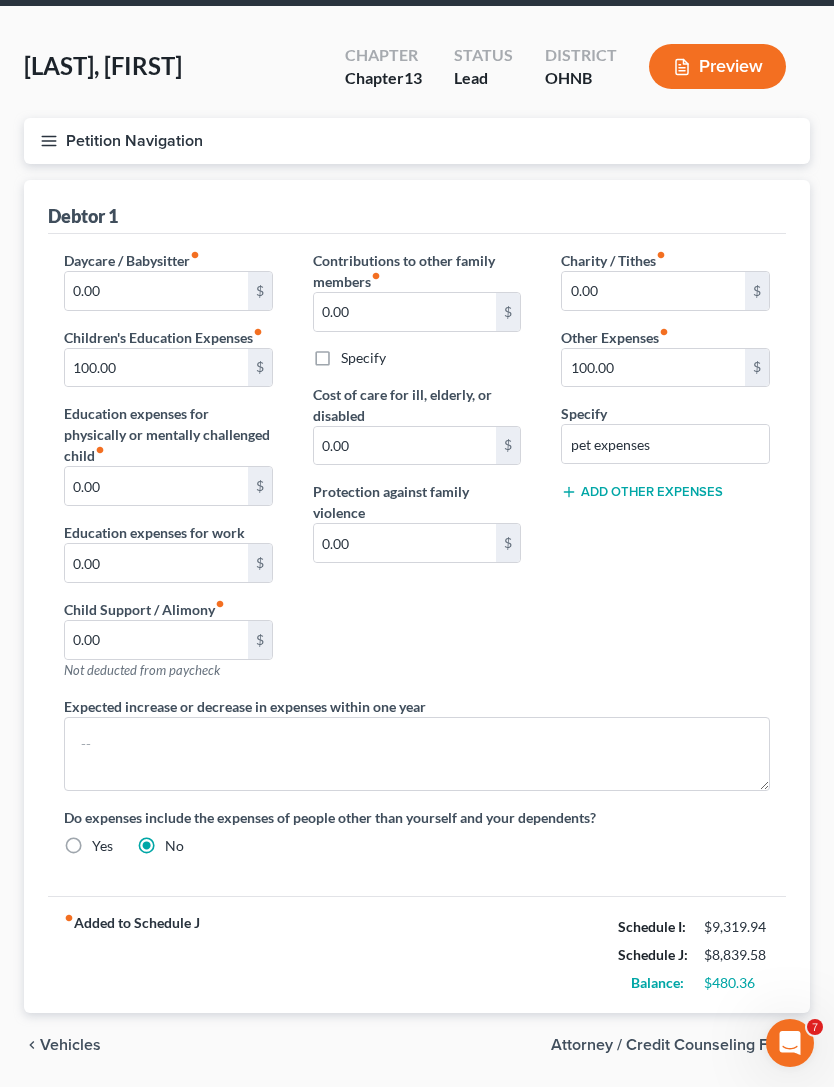 click 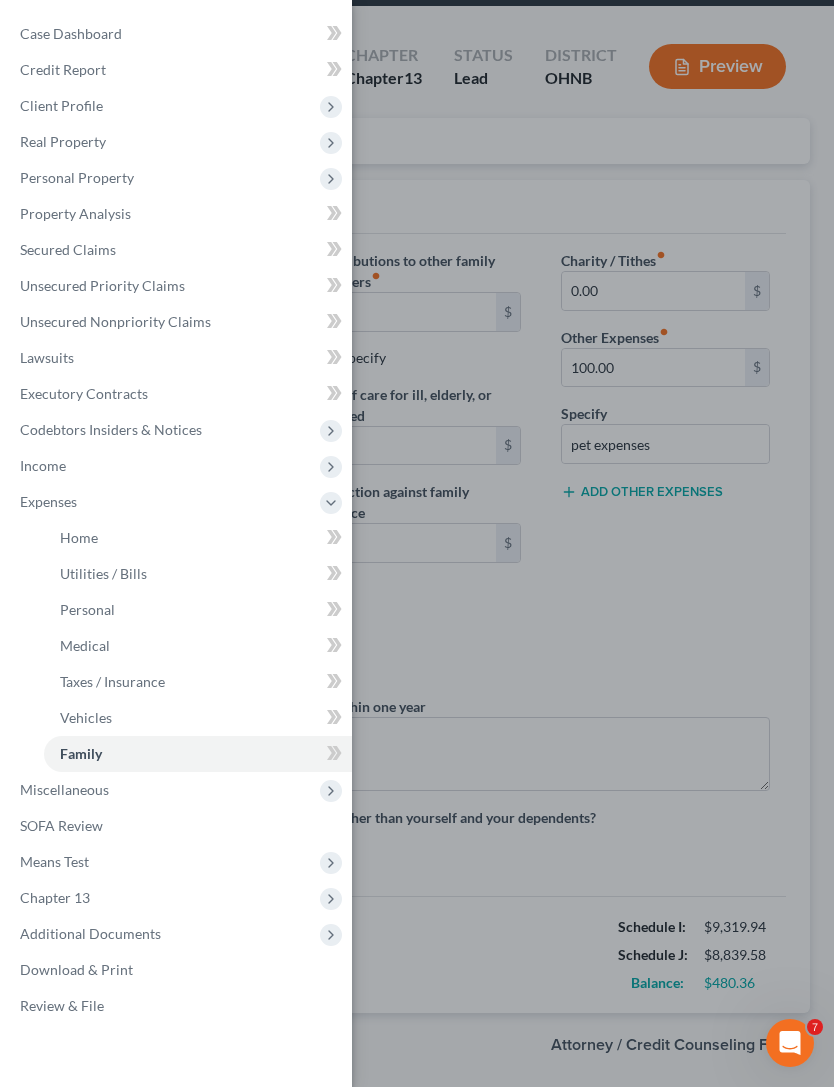 click on "Chapter 13" at bounding box center (55, 897) 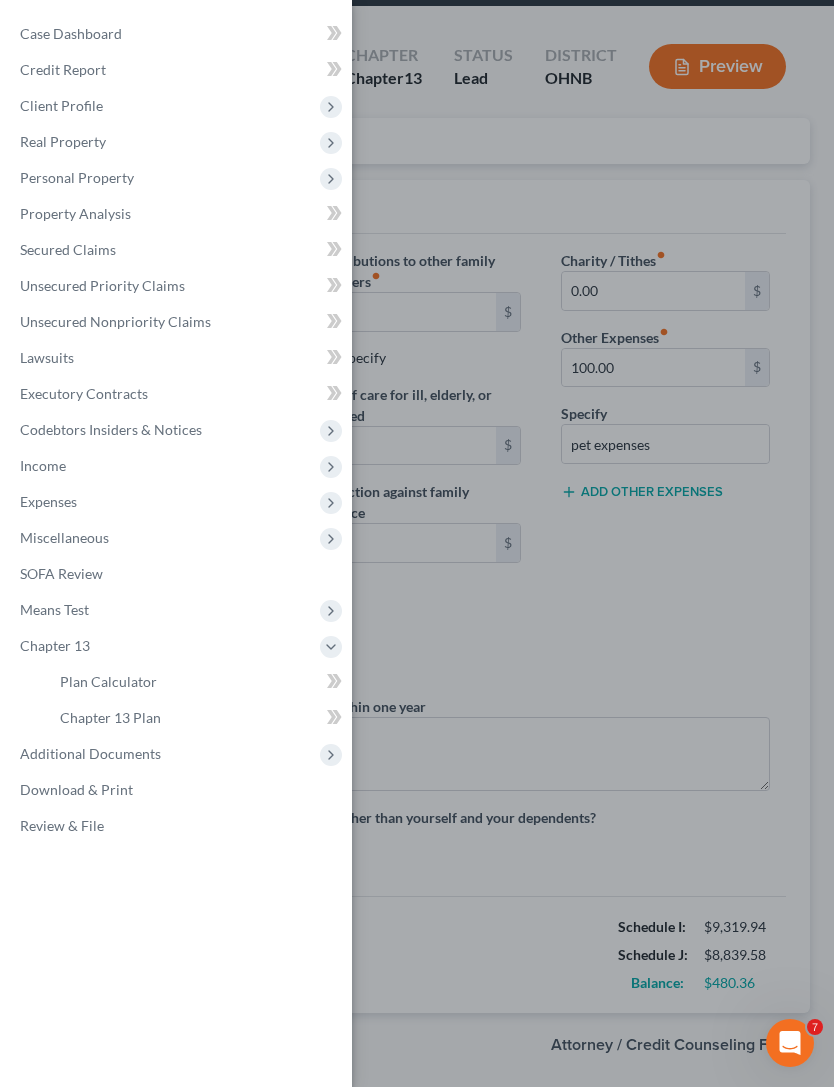 click on "Means Test" at bounding box center (54, 609) 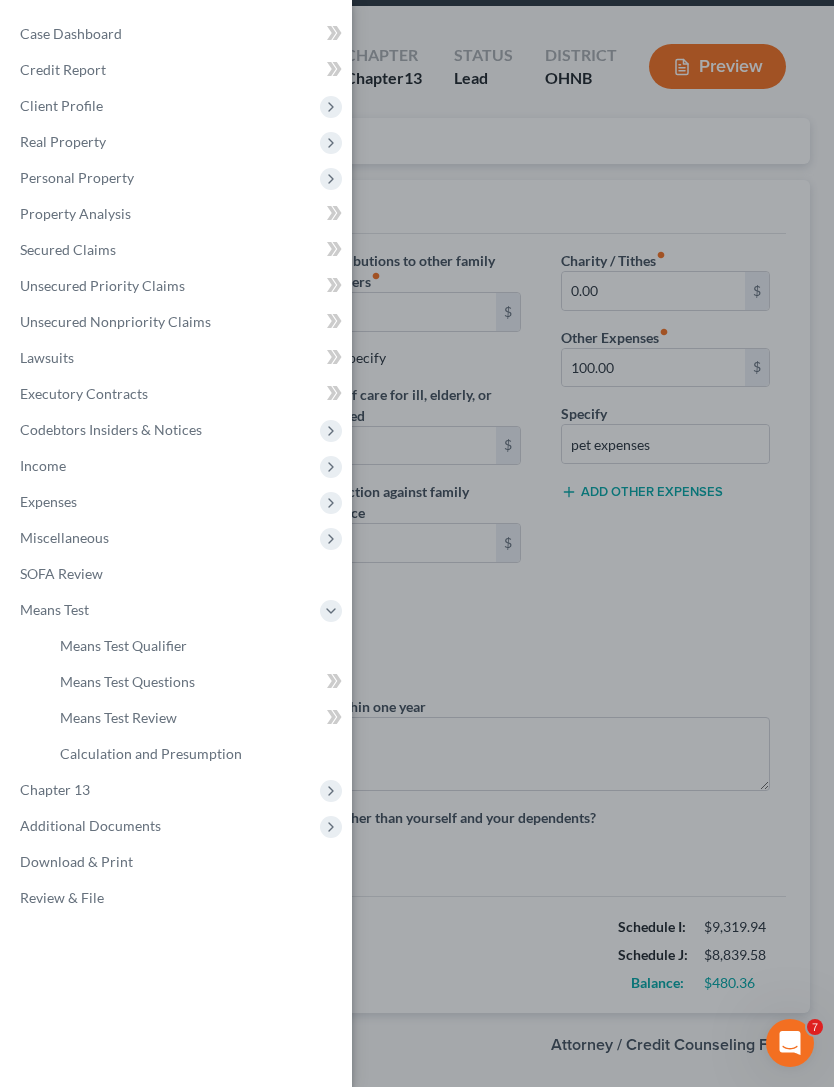 click on "Calculation and Presumption" at bounding box center (151, 753) 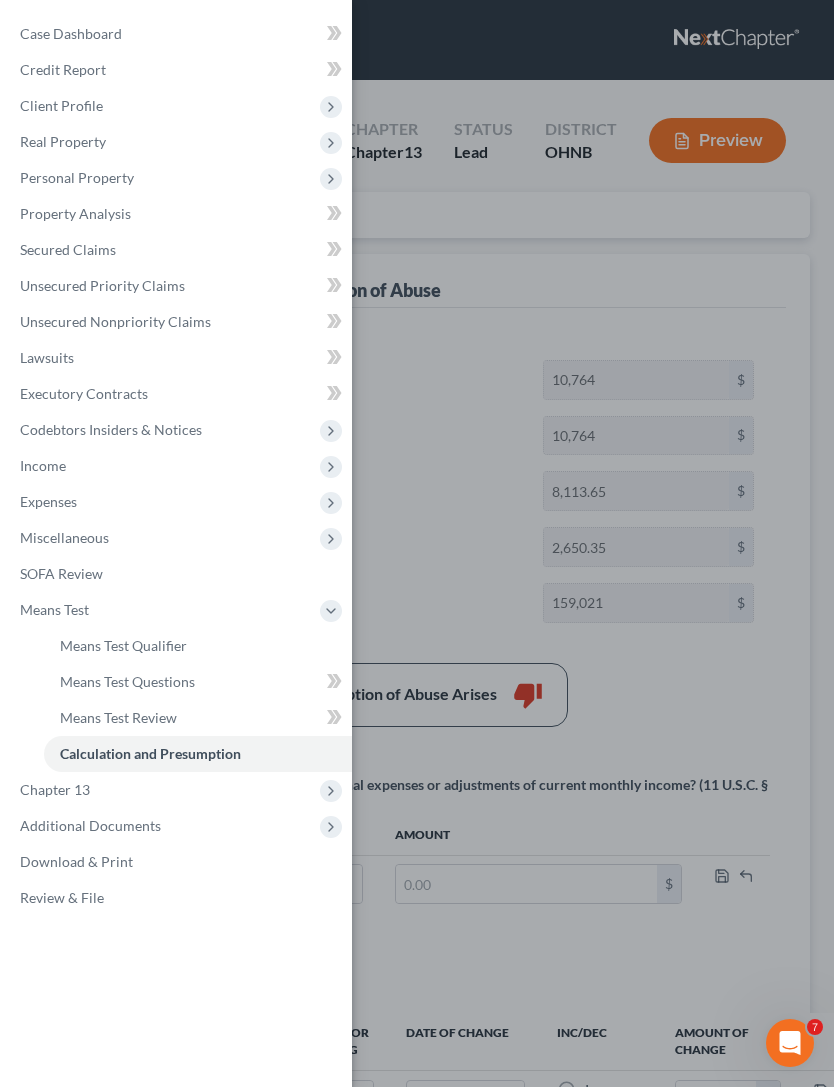 click on "Case Dashboard
Payments
Invoices
Payments
Payments
Credit Report
Client Profile" at bounding box center [417, 543] 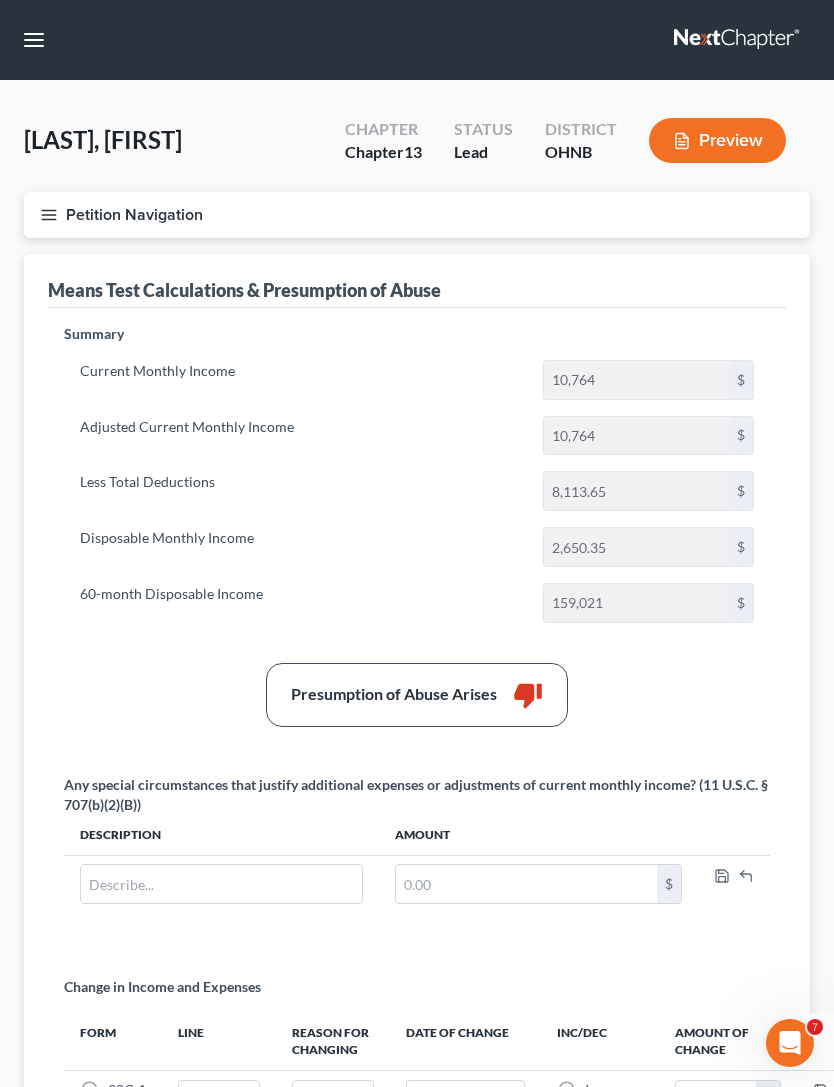 click on "Home New Case Client Portal Directory Cases Wisehart Wright Co LPA dba Wisehart Wright Trial Lawyers adrienneh@ohattorneys.com My Account Settings Plan + Billing Account Add-Ons Upgrade to Whoa Help Center Webinars Training Videos What's new Log out New Case Home Client Portal Directory Cases         - No Result - See all results Or Press Enter... Help Help Center Webinars Training Videos What's new Wisehart Wright Co LPA dba Wisehart Wright Trial Lawyers Wisehart Wright Co LPA dba Wisehart Wright Trial Lawyers adrienneh@ohattorneys.com My Account Settings Plan + Billing Account Add-Ons Upgrade to Whoa Log out" at bounding box center (417, 40) 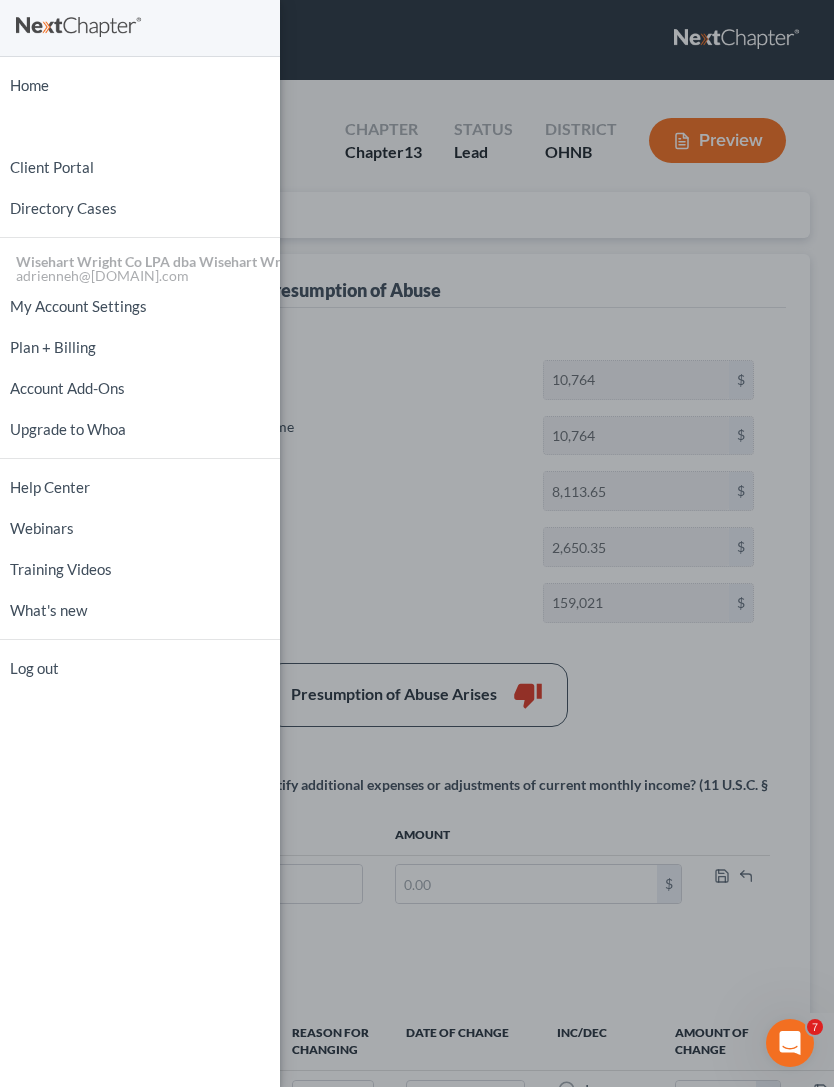 click on "Home New Case Client Portal Directory Cases Wisehart Wright Co LPA dba Wisehart Wright Trial Lawyers adrienneh@ohattorneys.com My Account Settings Plan + Billing Account Add-Ons Upgrade to Whoa Help Center Webinars Training Videos What's new Log out" at bounding box center (417, 543) 